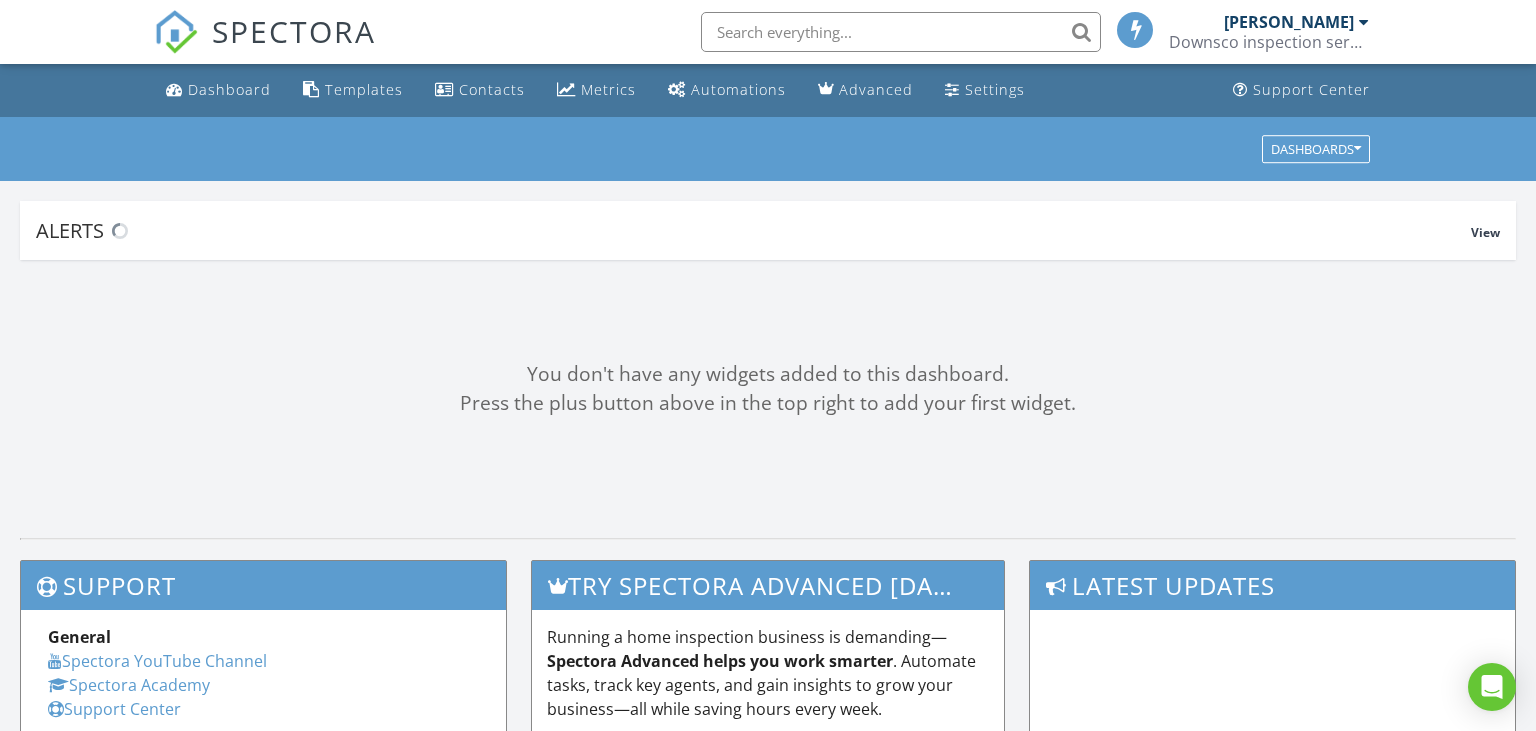click on "[PERSON_NAME]" at bounding box center (1289, 22) 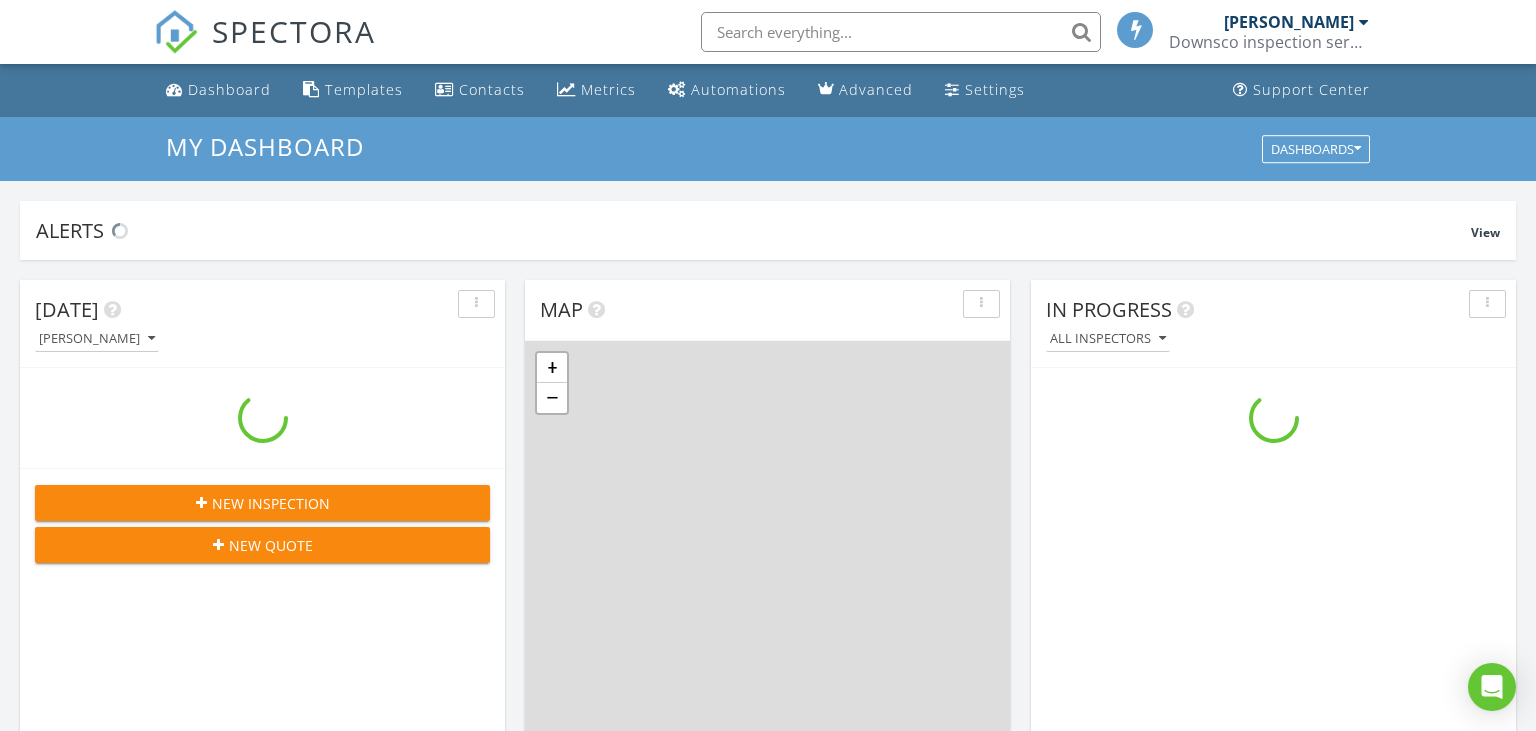 click at bounding box center (1364, 22) 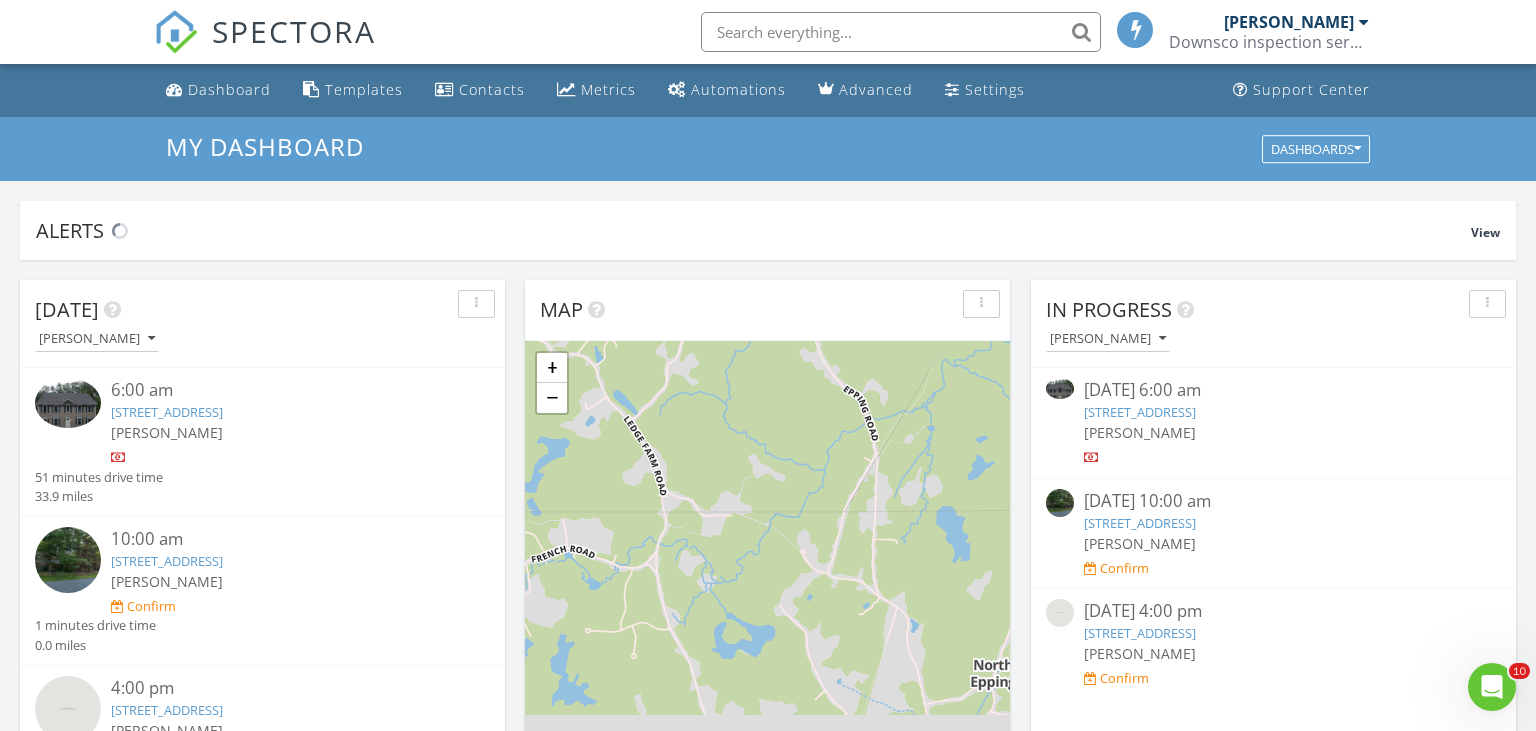 scroll, scrollTop: 0, scrollLeft: 0, axis: both 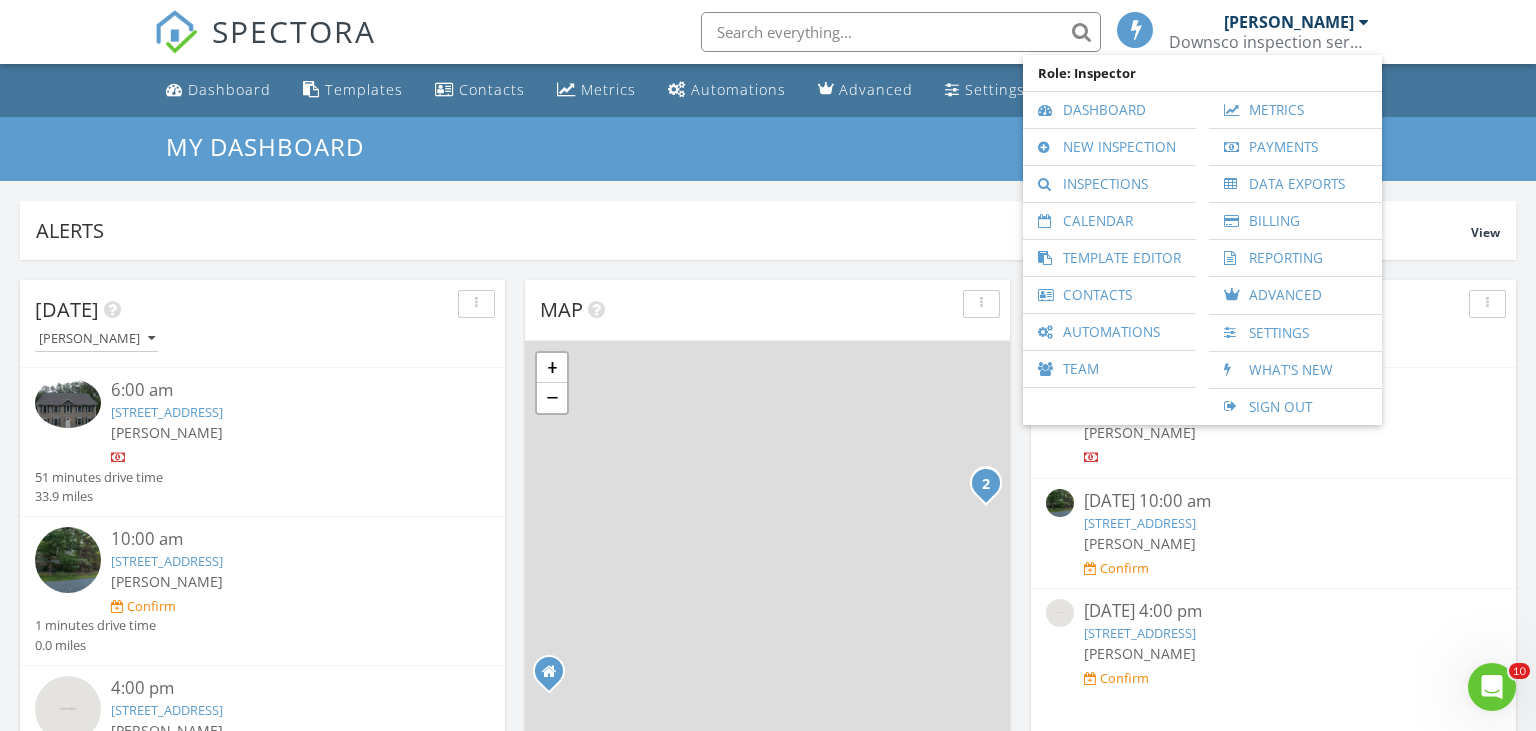 click on "Confirm" at bounding box center [1124, 568] 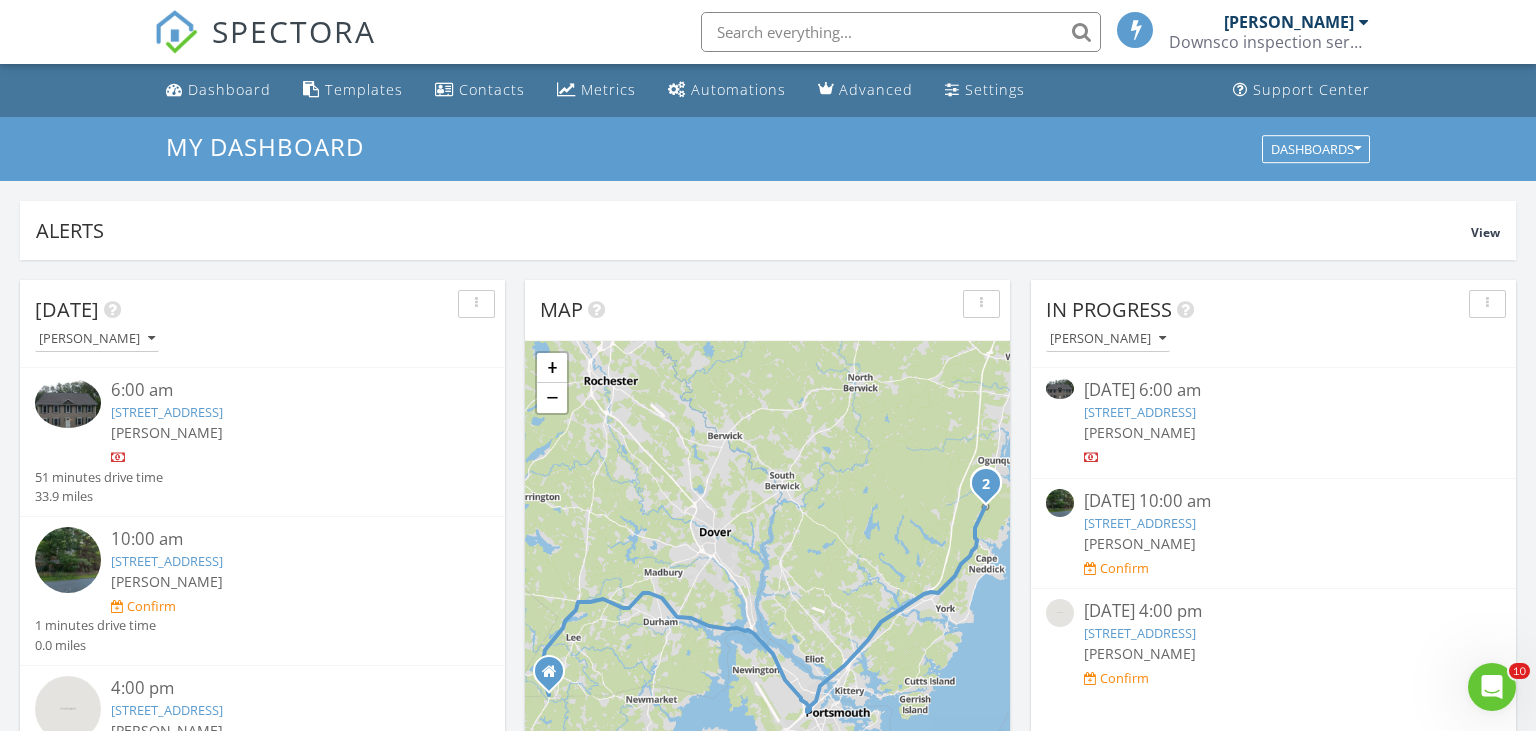 click on "Confirm" at bounding box center [1124, 568] 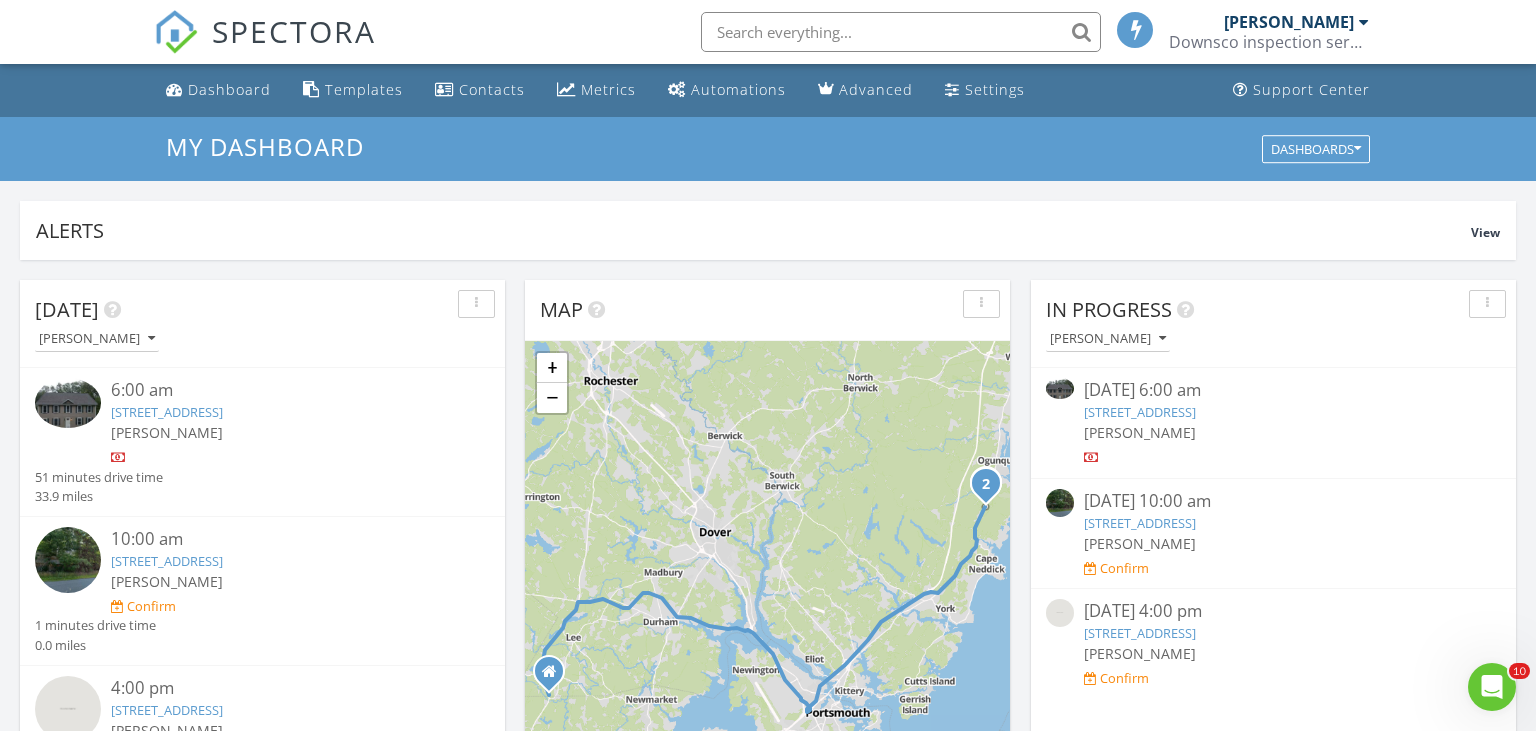 click at bounding box center [1090, 569] 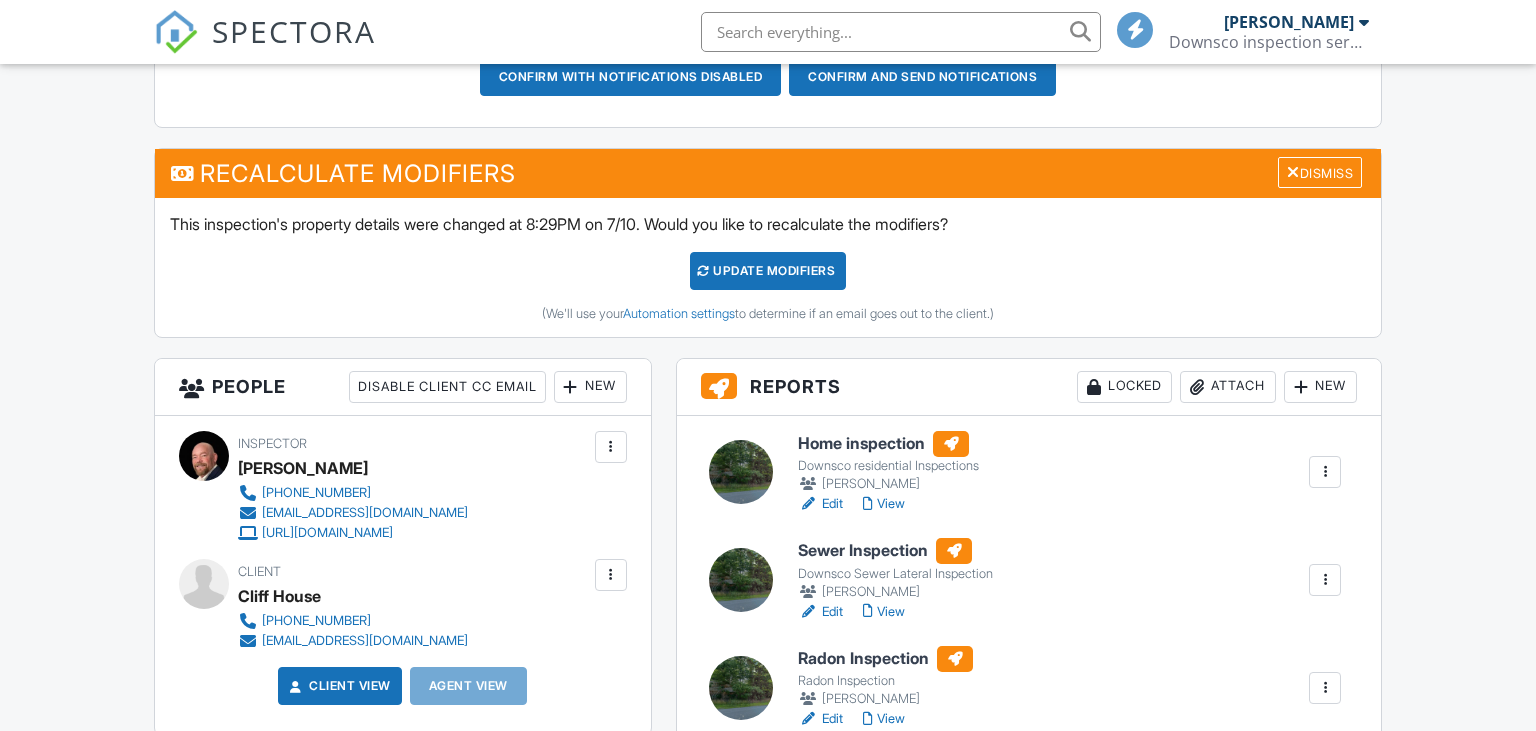 scroll, scrollTop: 632, scrollLeft: 0, axis: vertical 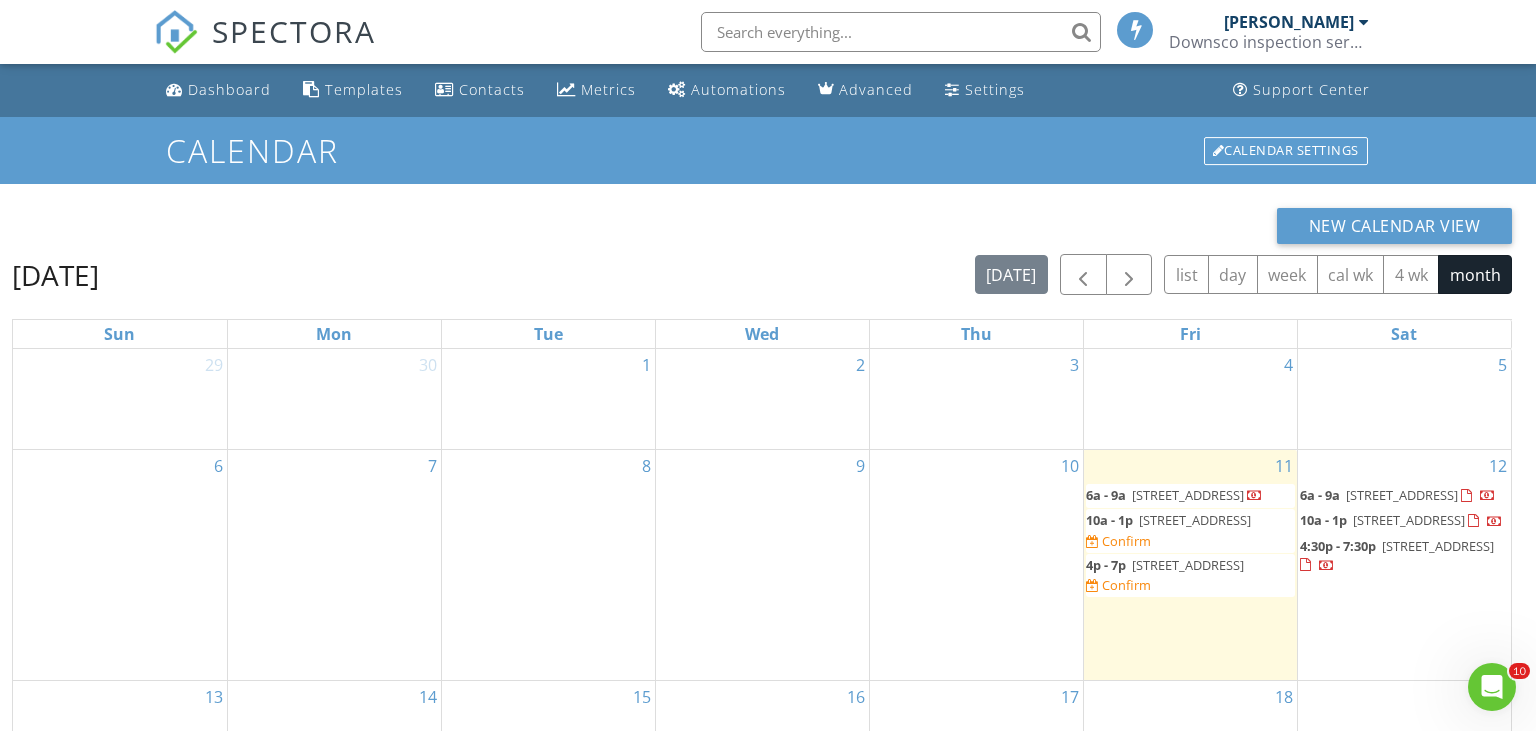 click at bounding box center (1364, 22) 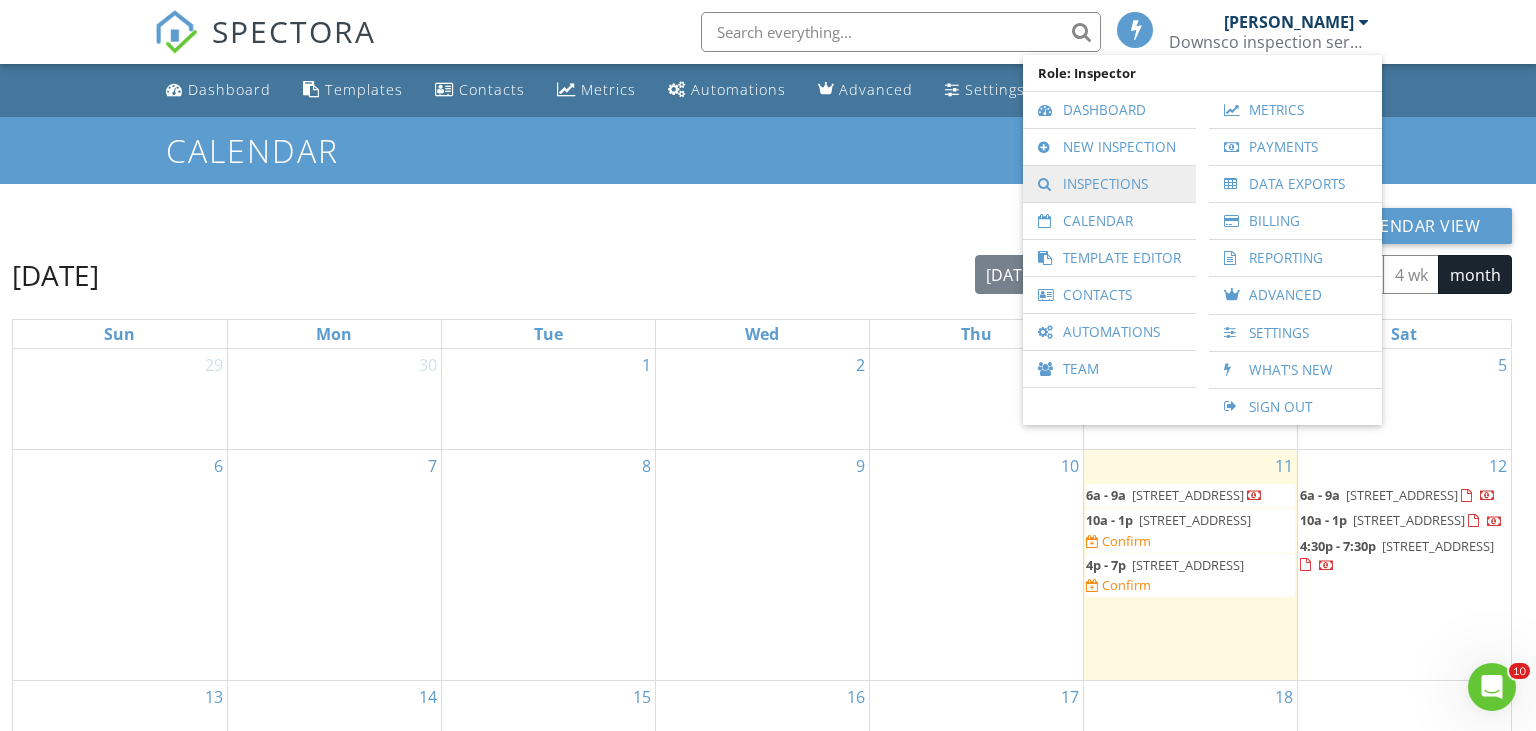 click on "Inspections" at bounding box center (1109, 184) 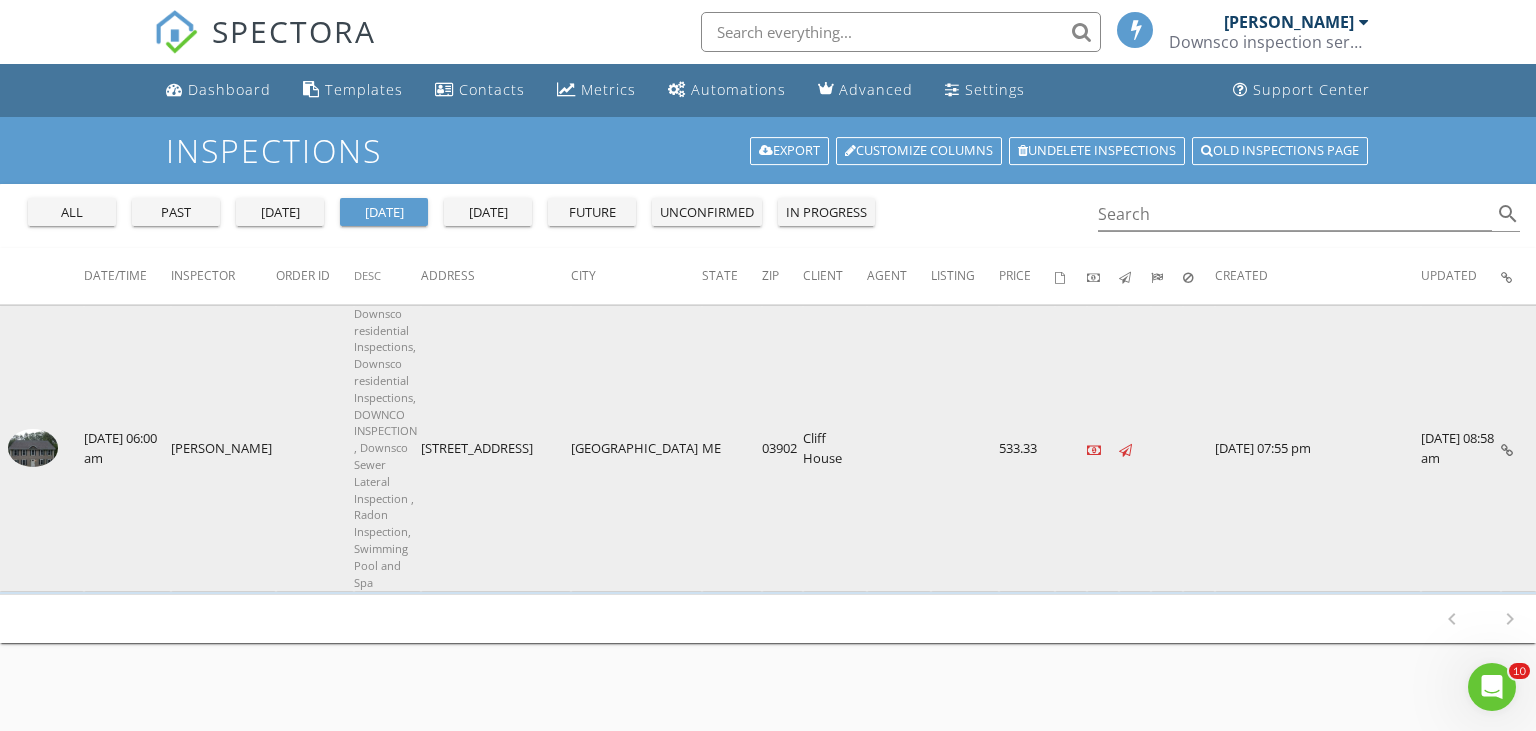 scroll, scrollTop: 0, scrollLeft: 0, axis: both 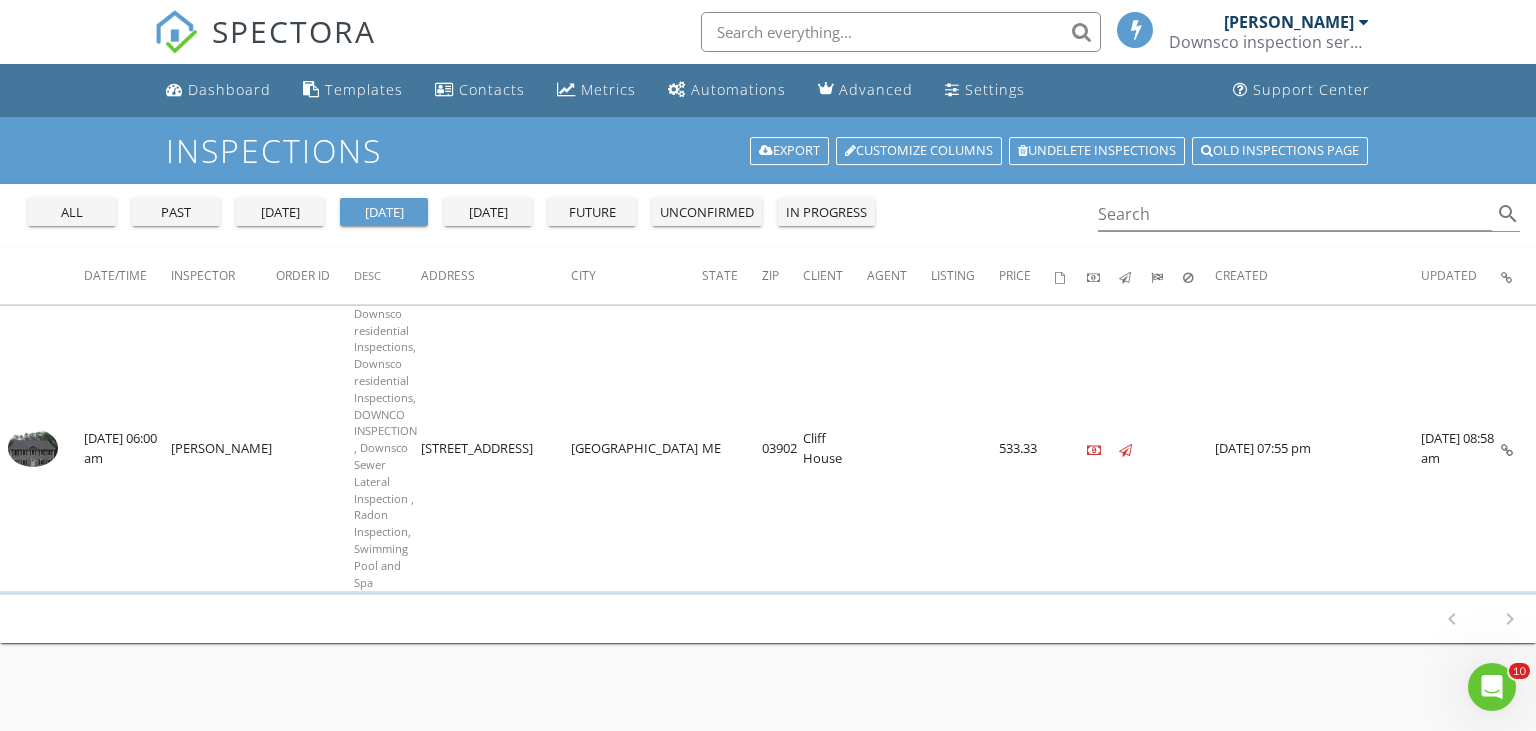 click on "[DATE]" at bounding box center (384, 213) 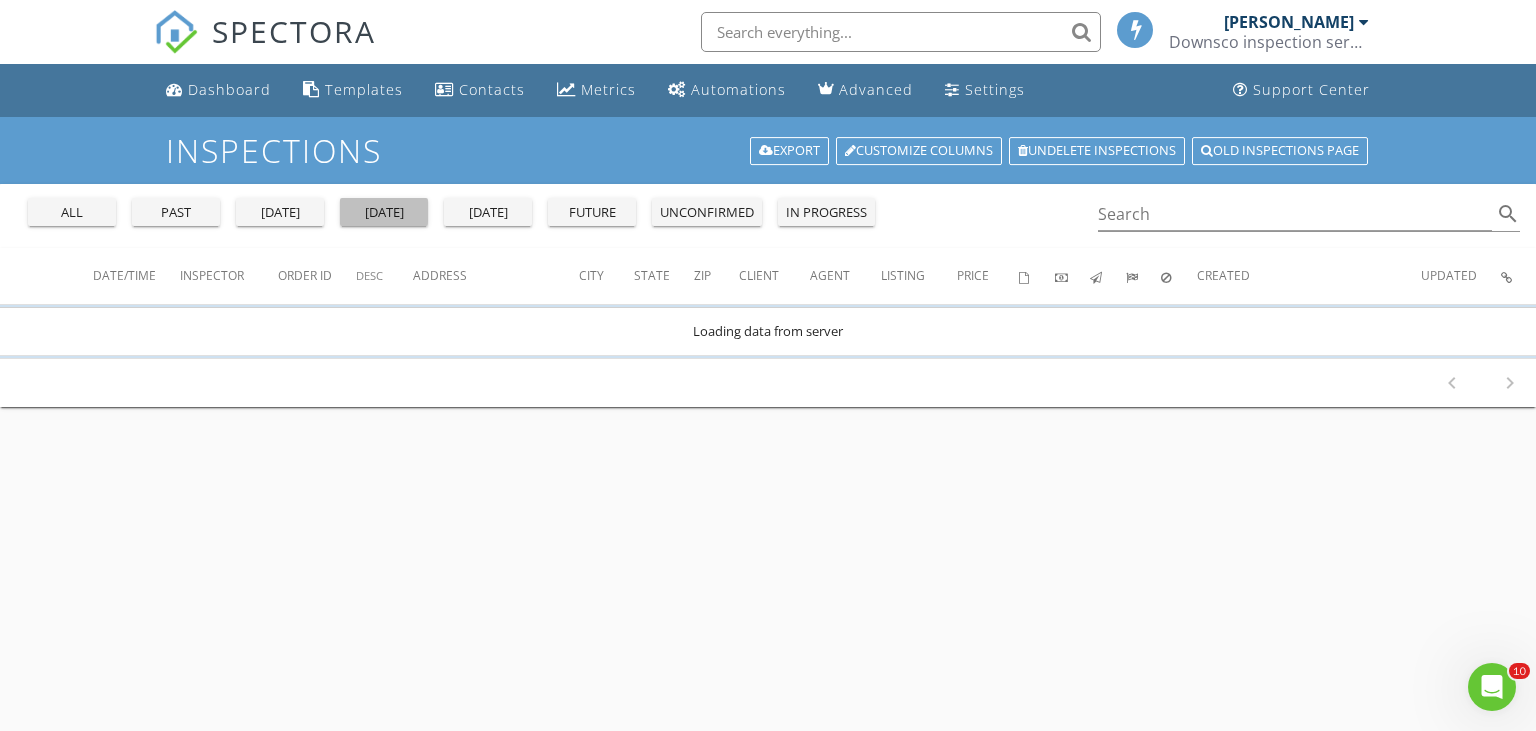 click on "[DATE]" at bounding box center (384, 213) 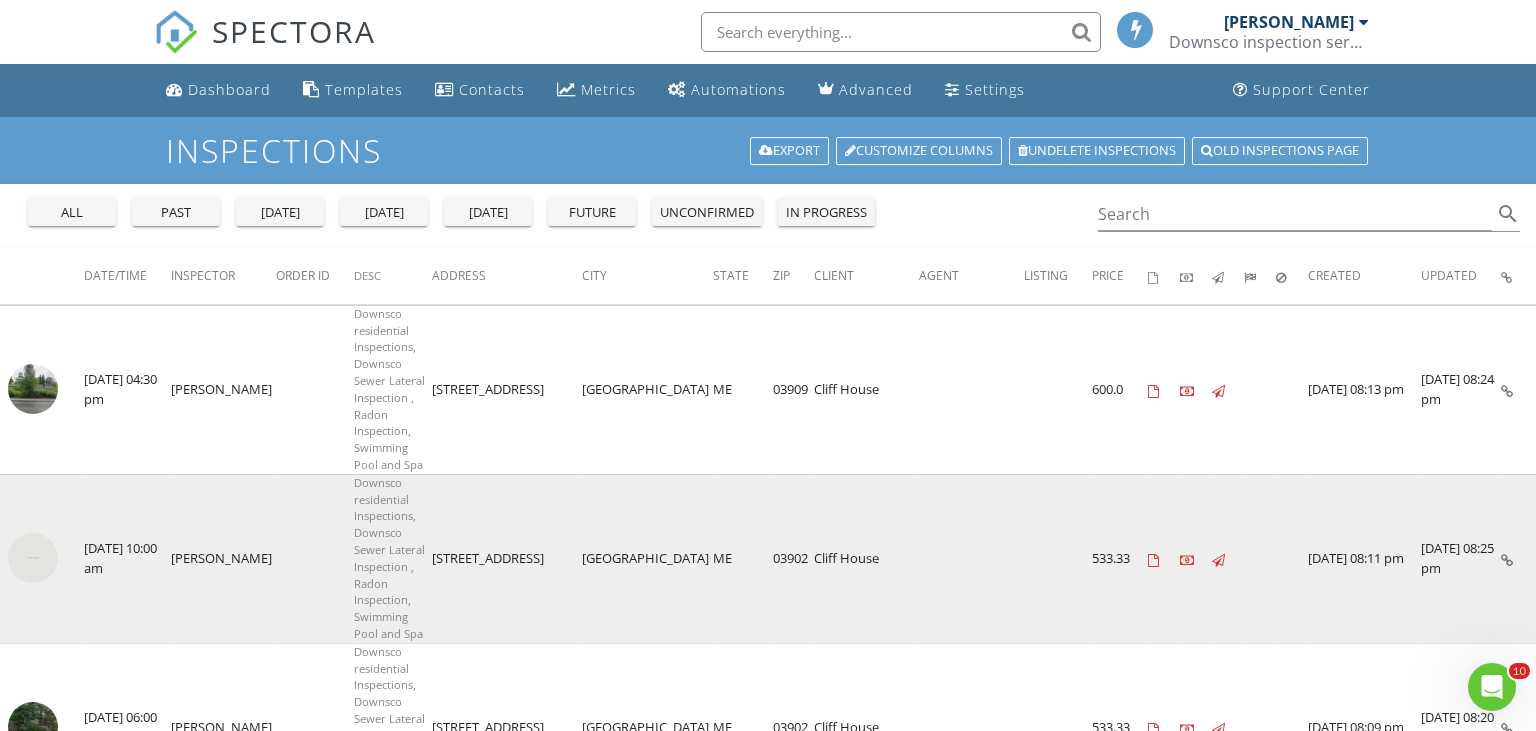 click at bounding box center (33, 558) 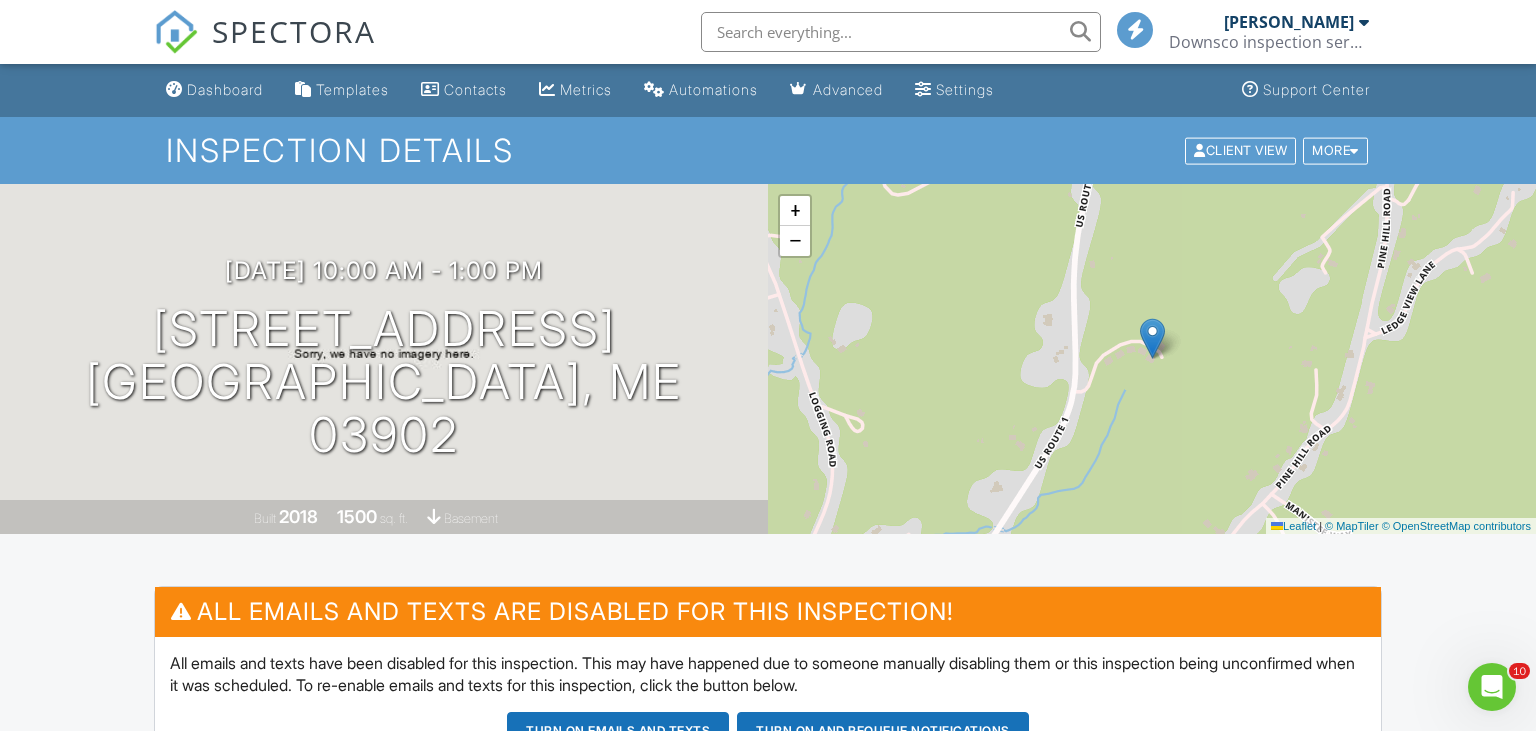 scroll, scrollTop: 0, scrollLeft: 0, axis: both 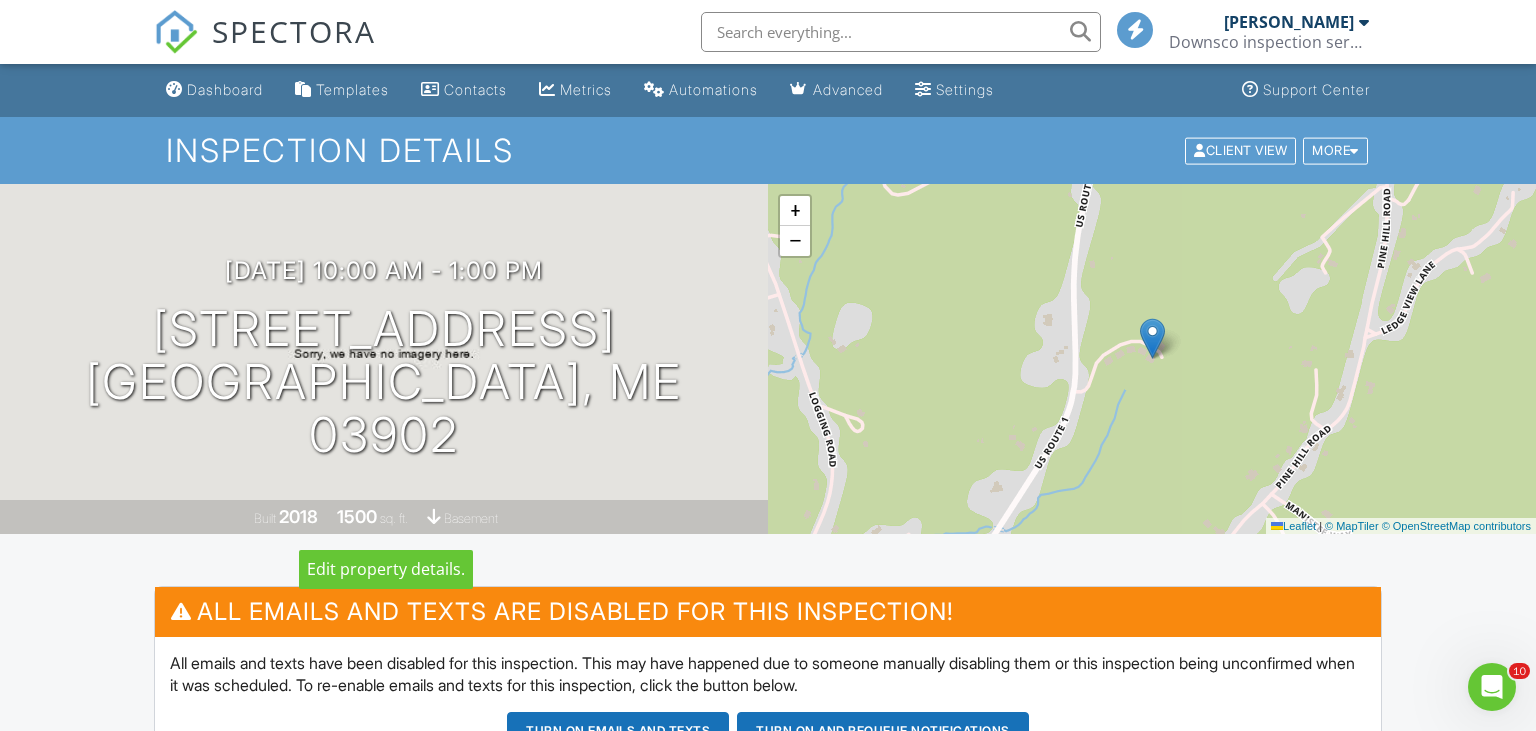 click on "Inspection Details" at bounding box center [767, 150] 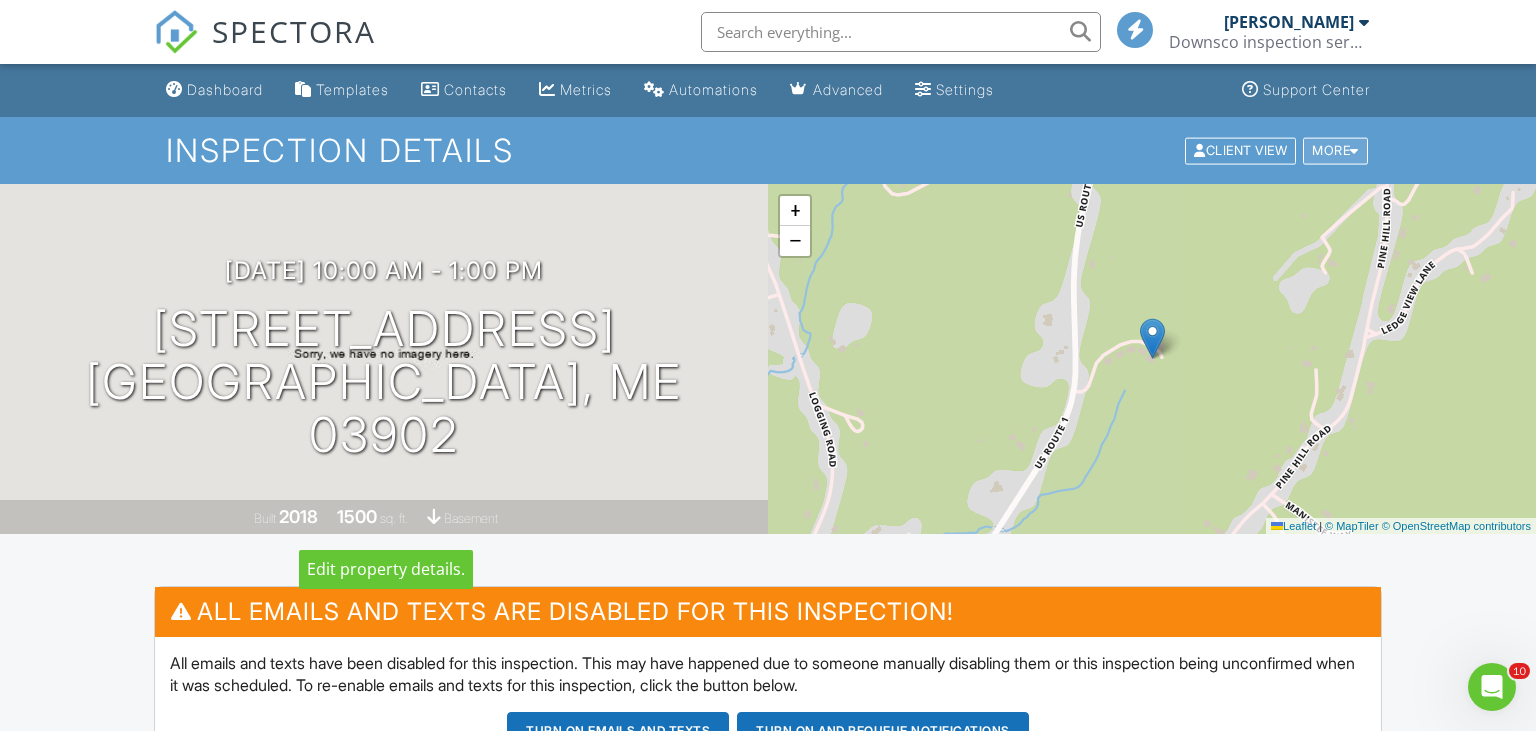 click on "More" at bounding box center (1335, 150) 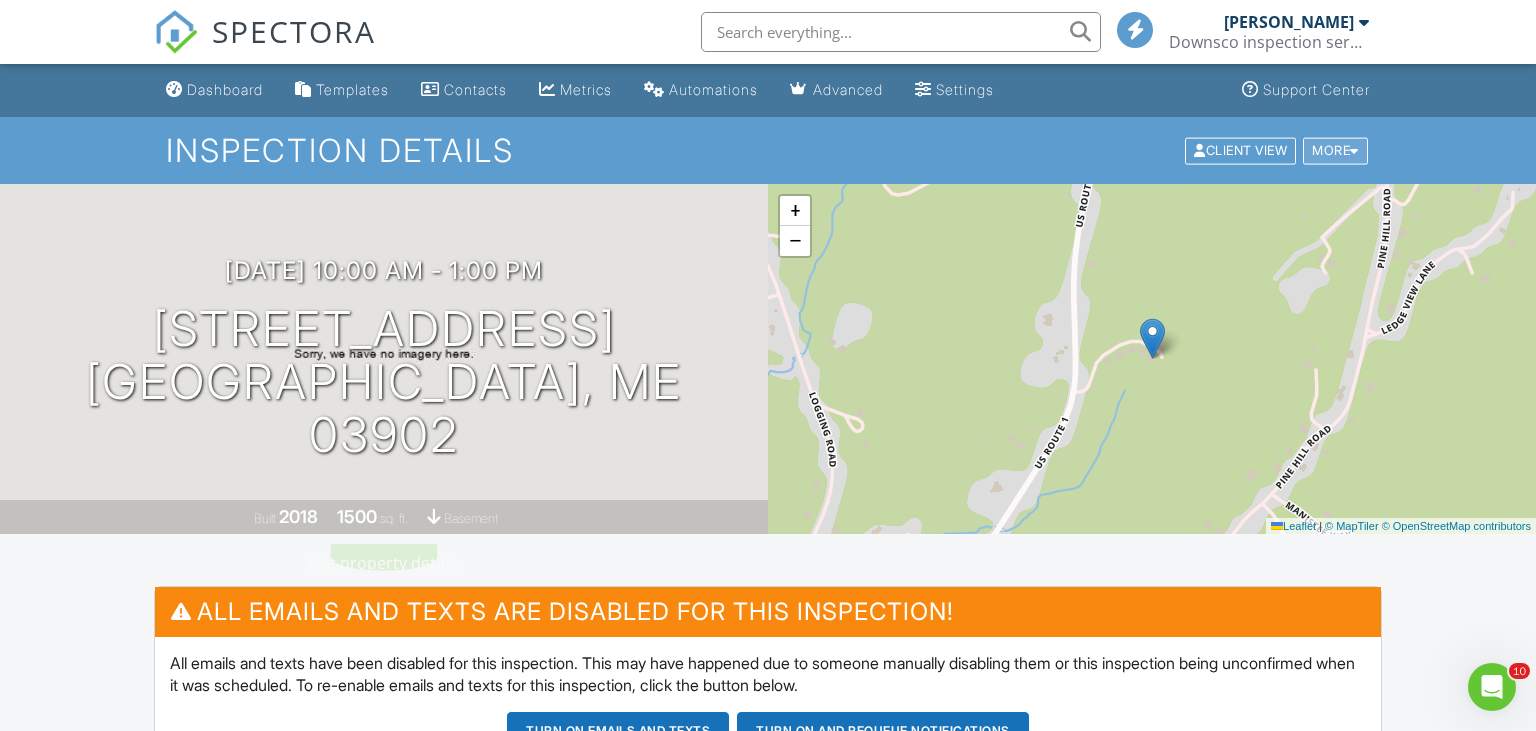 click at bounding box center (1354, 150) 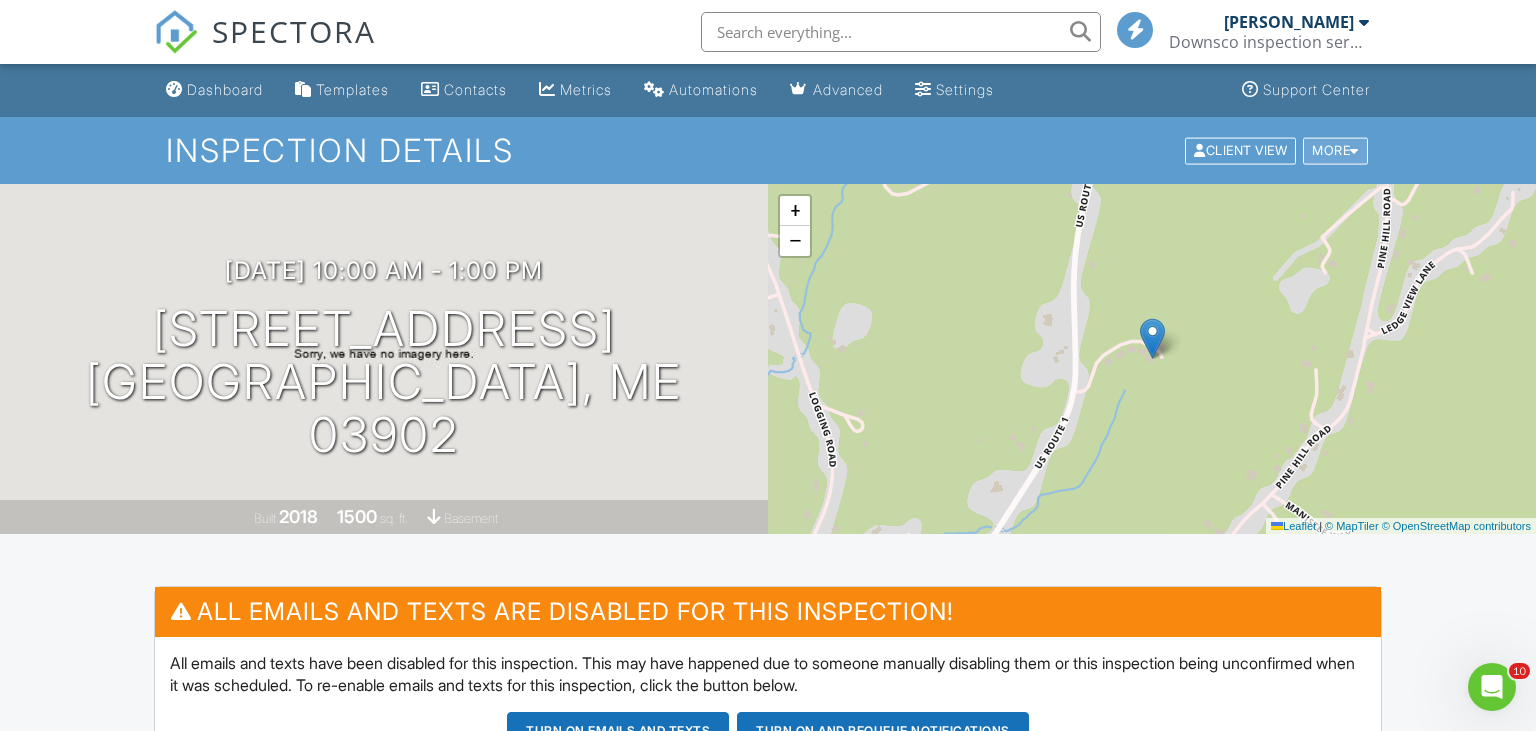 click at bounding box center (1354, 150) 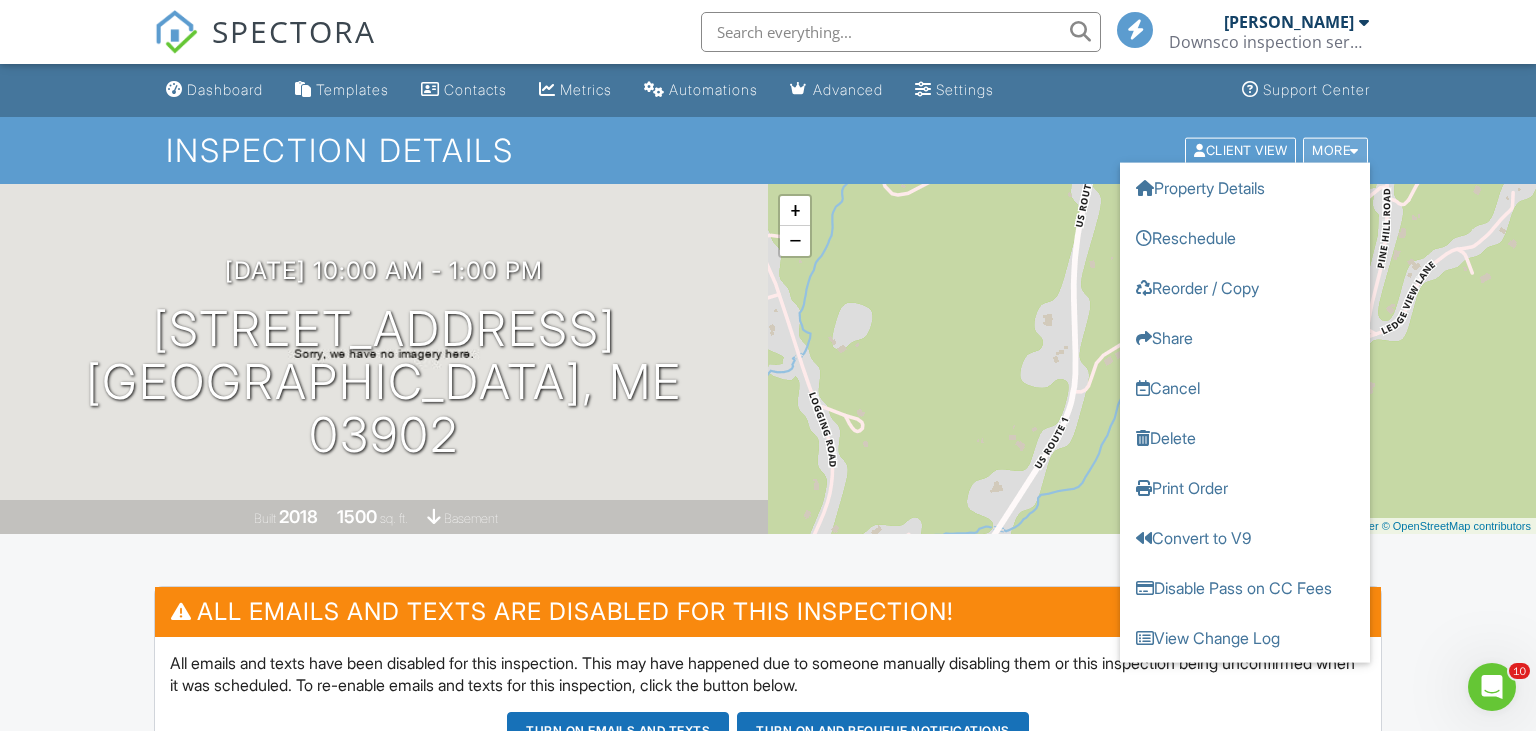 click at bounding box center [1354, 150] 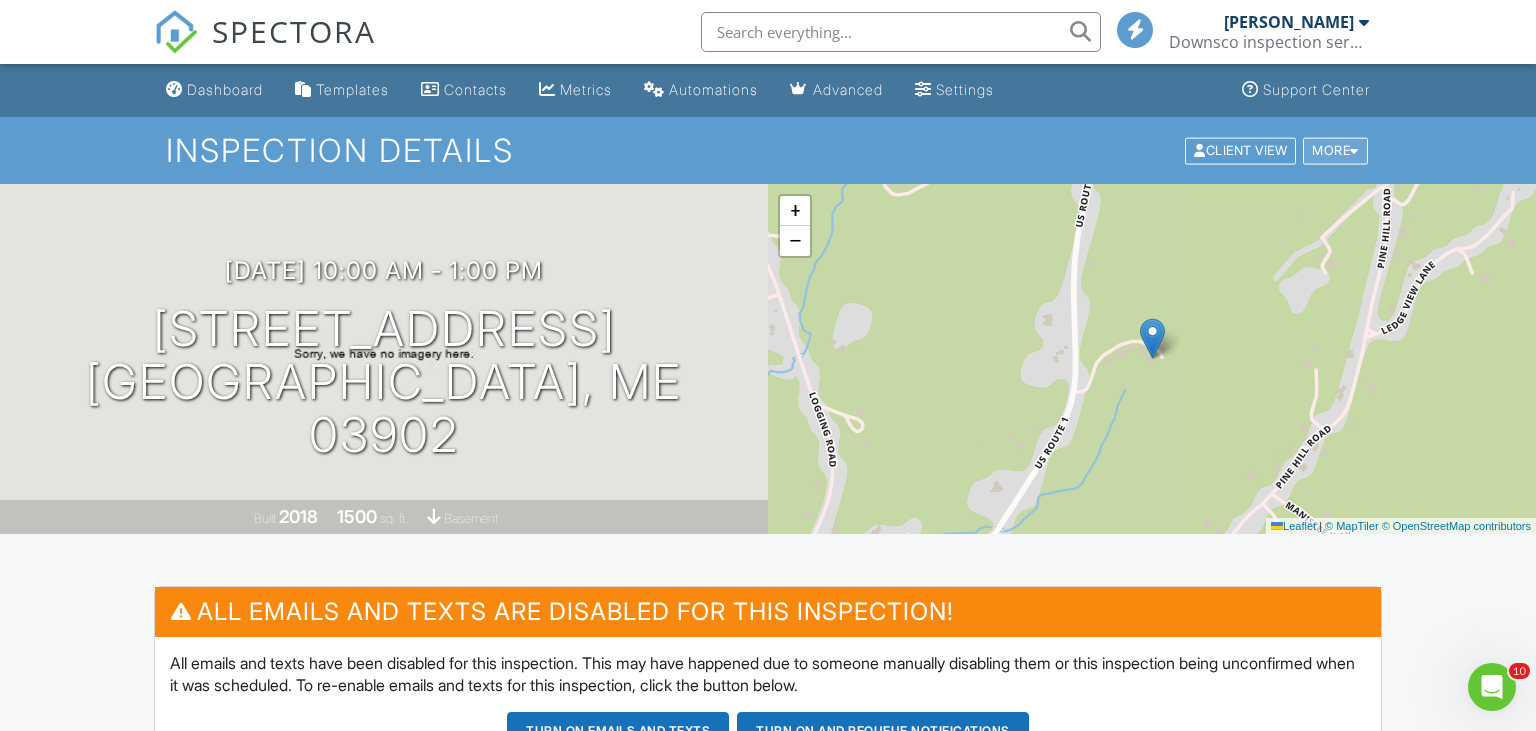 click at bounding box center (1354, 150) 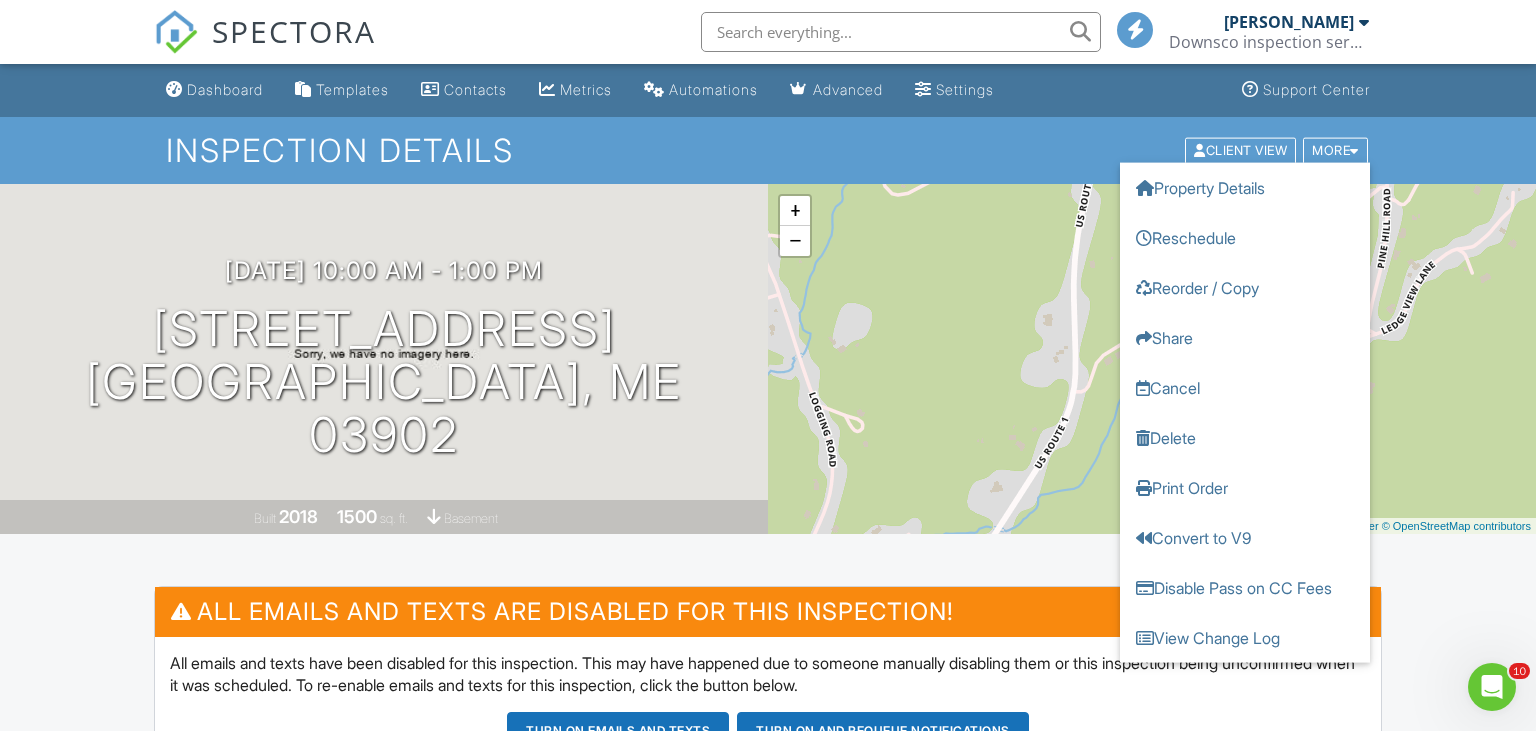 click on "+ −  Leaflet   |   © MapTiler   © OpenStreetMap contributors" at bounding box center [1152, 359] 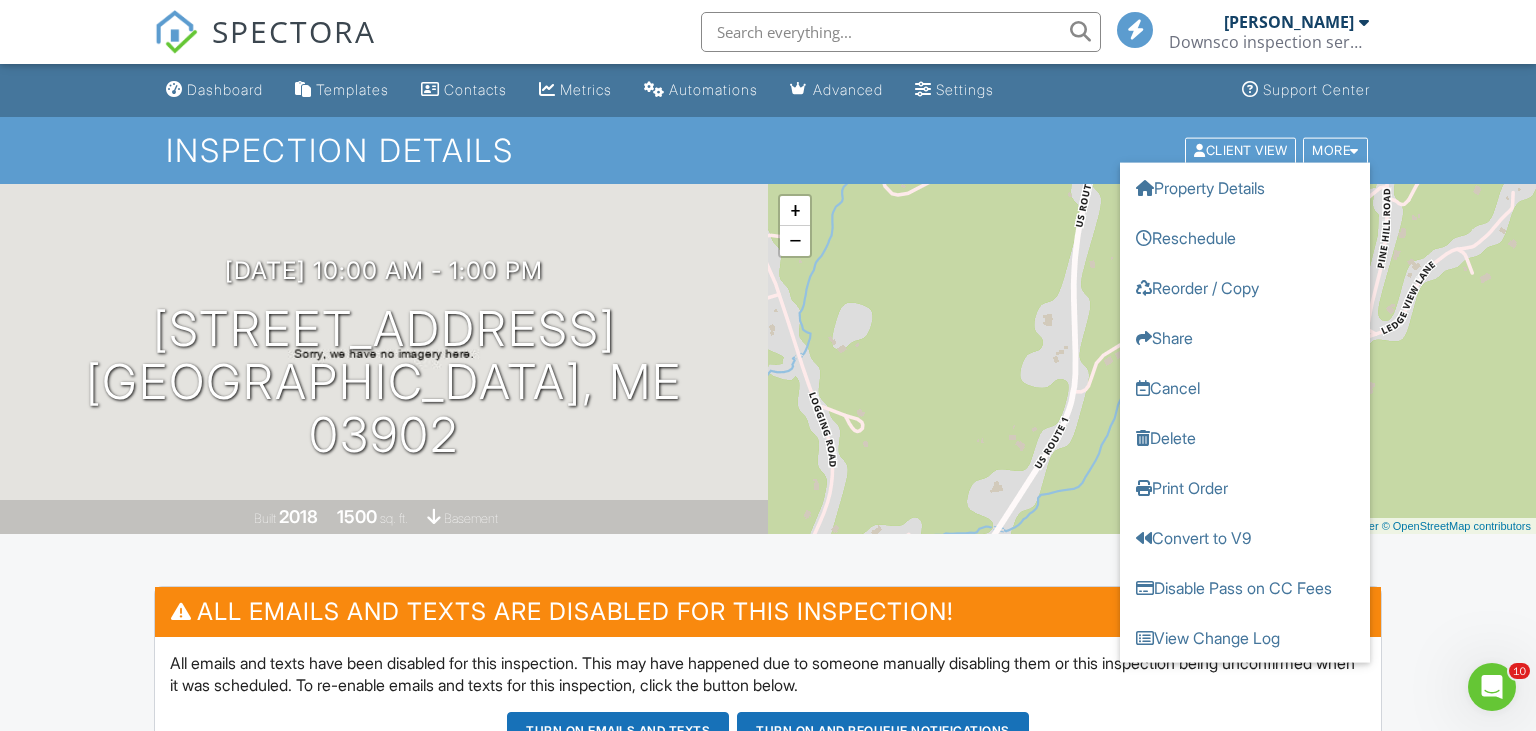 scroll, scrollTop: 632, scrollLeft: 0, axis: vertical 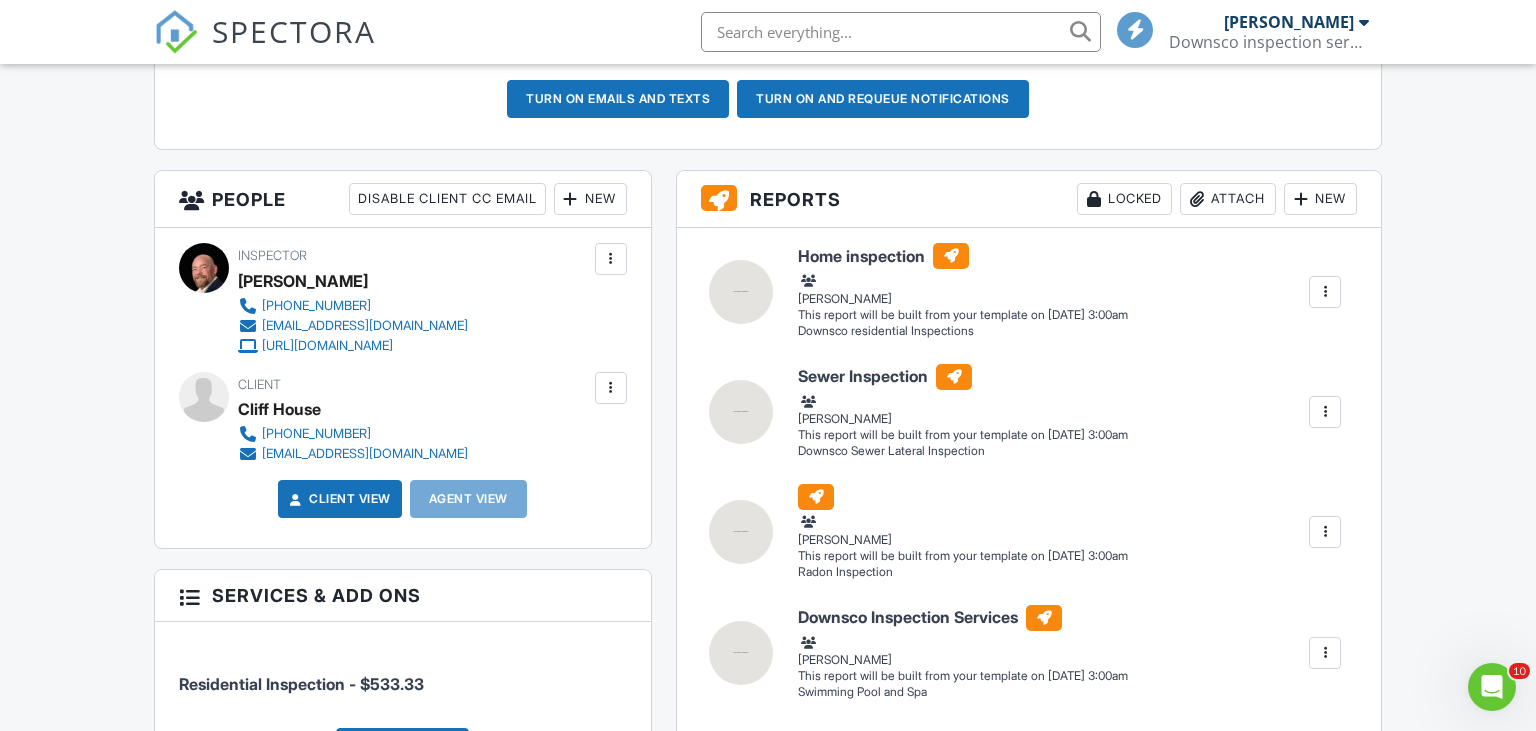 click at bounding box center (1325, 292) 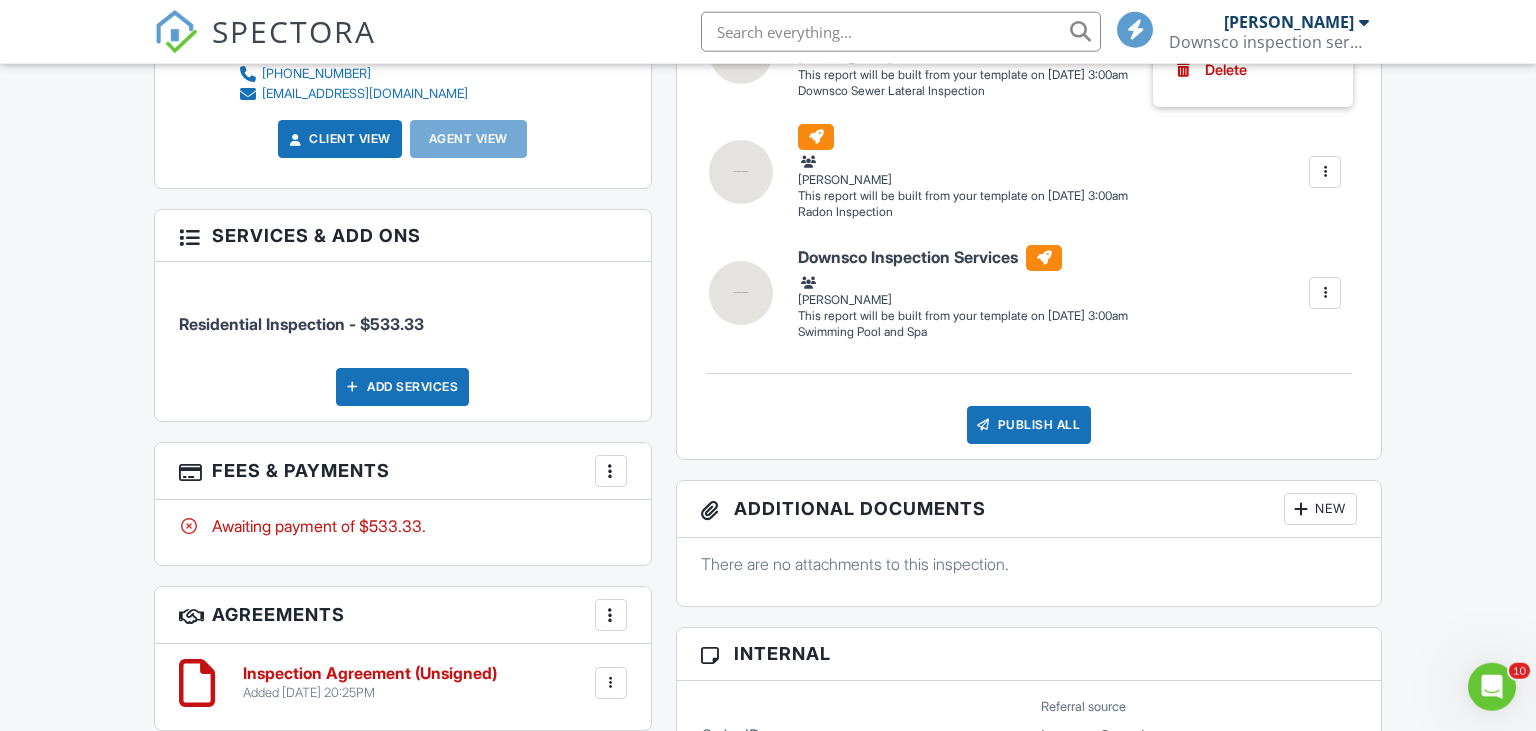 scroll, scrollTop: 1264, scrollLeft: 0, axis: vertical 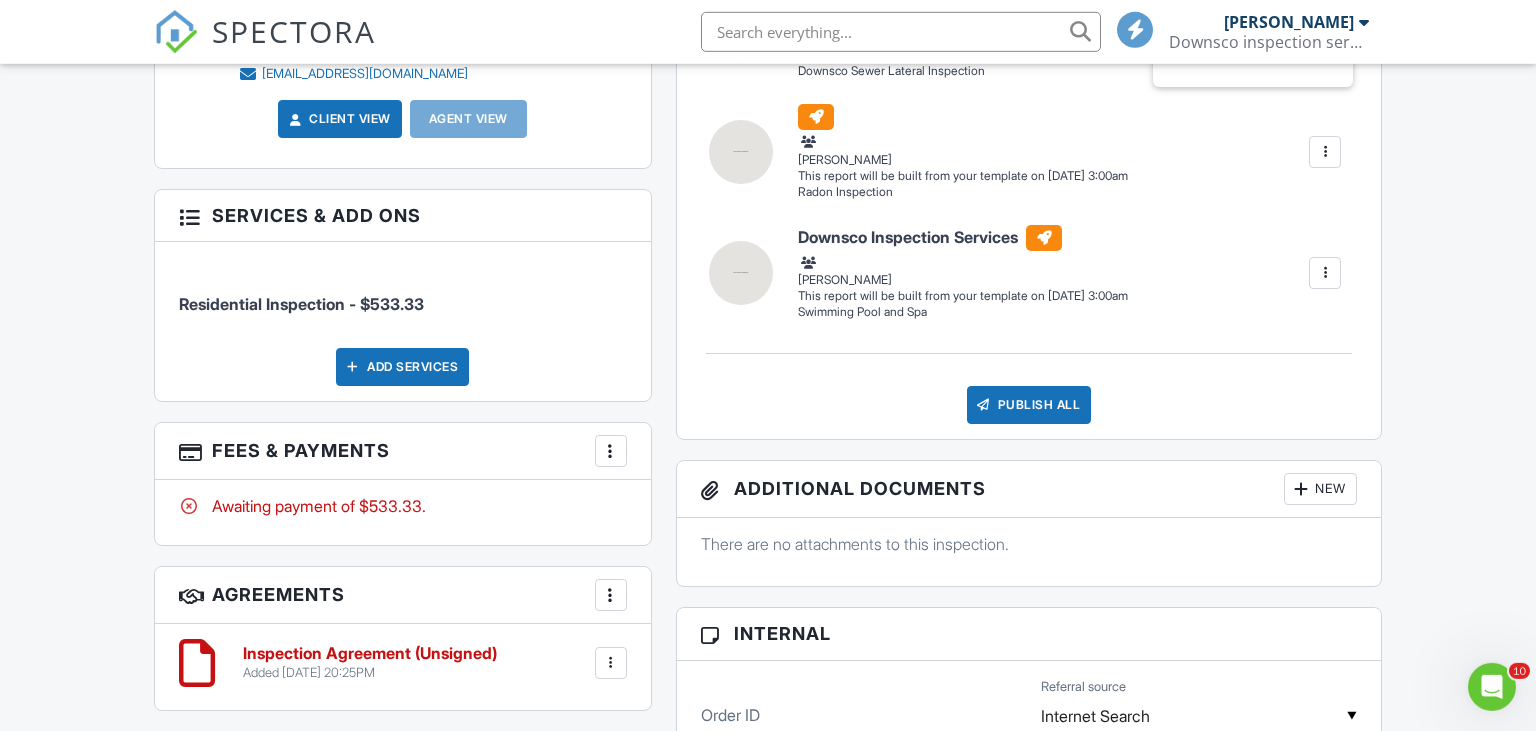 click on "Downsco Inspection Services" at bounding box center [963, -124] 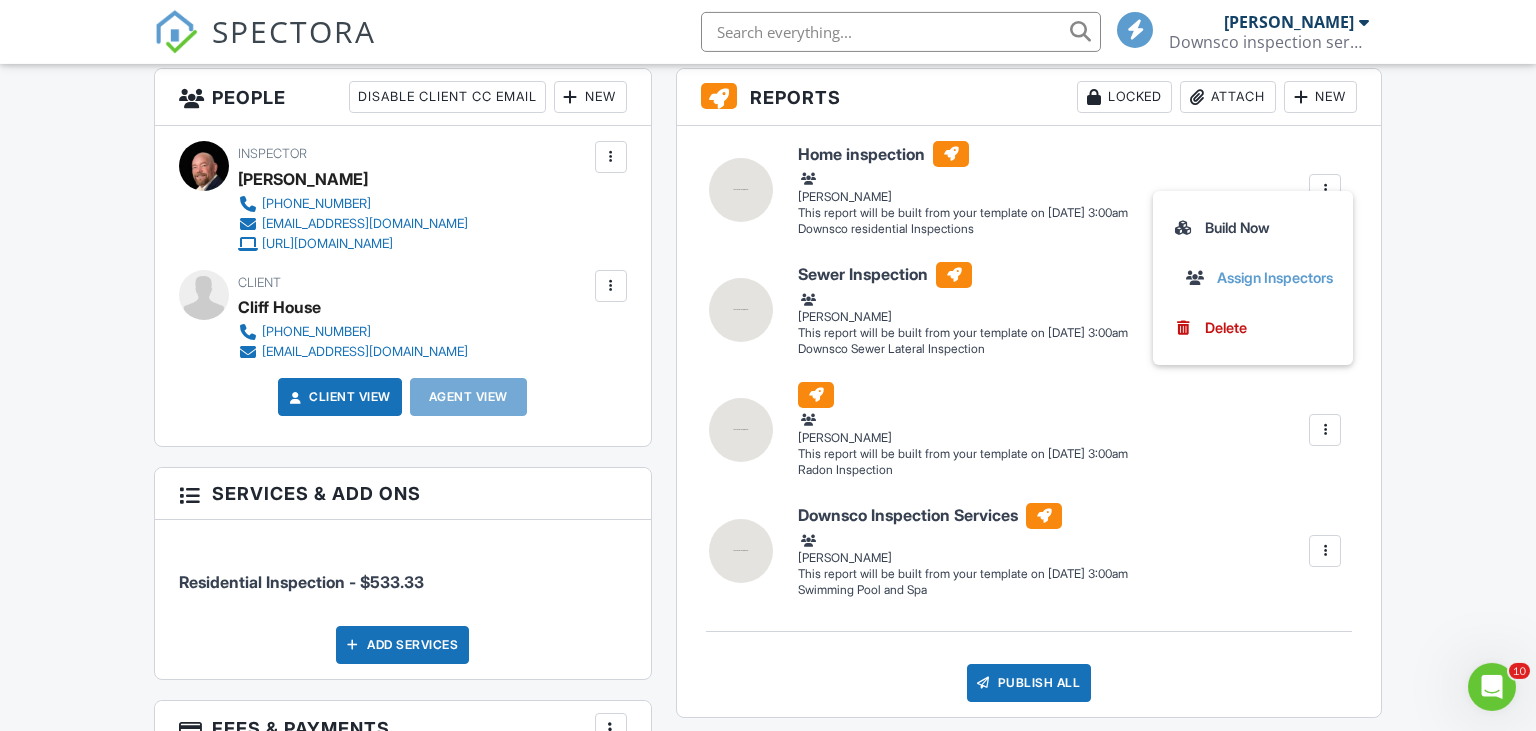 click at bounding box center [741, 551] 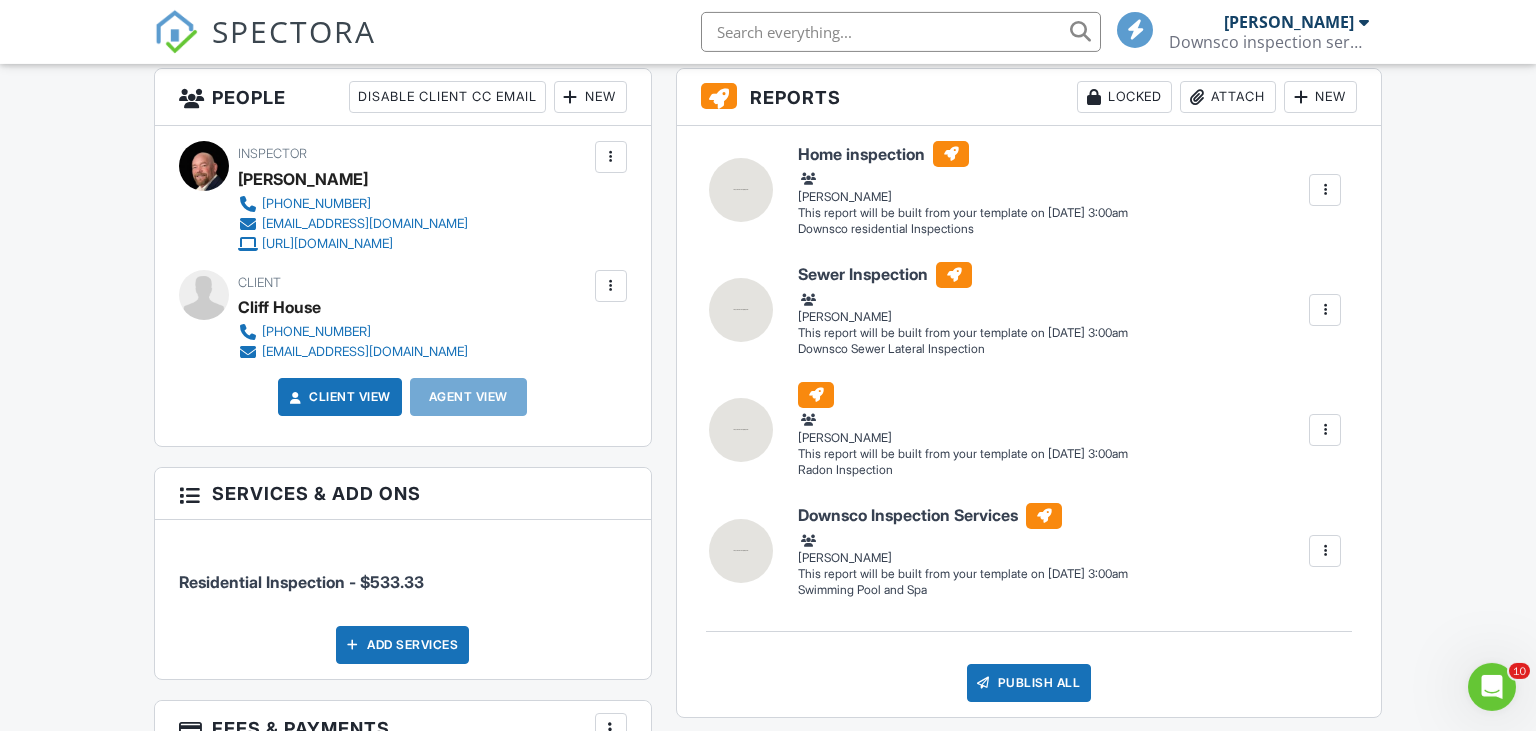 click at bounding box center [1325, 551] 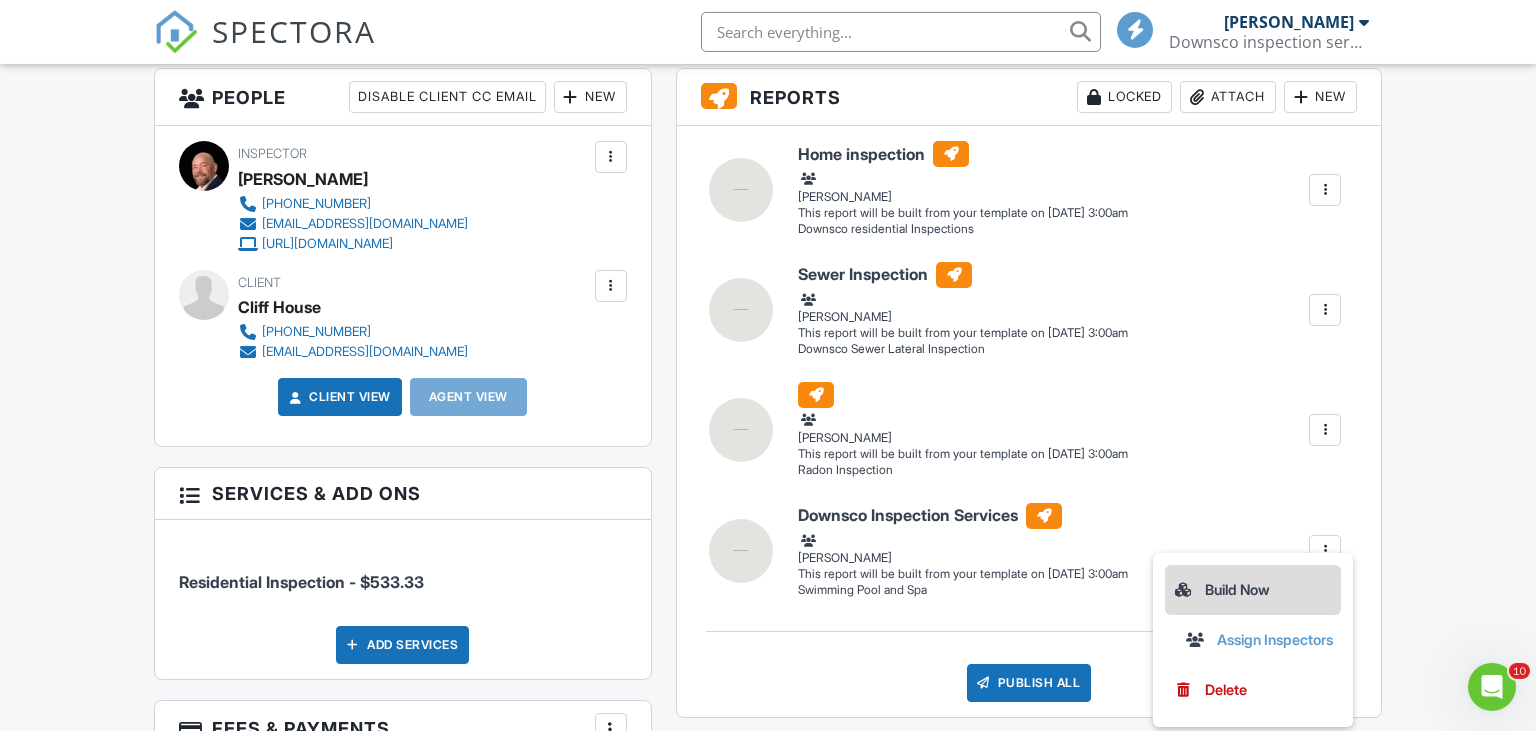 click on "Build Now" at bounding box center (1253, 590) 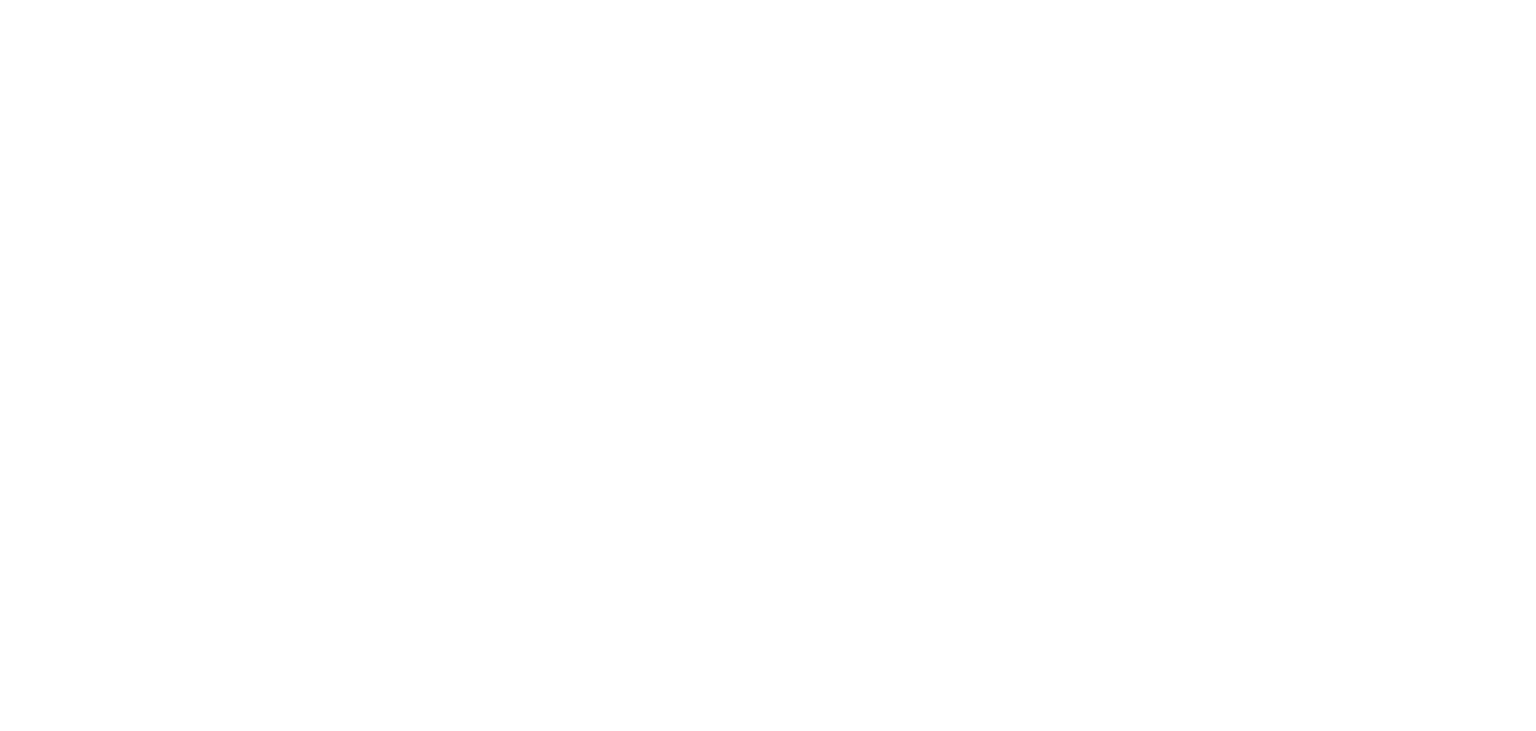 scroll, scrollTop: 0, scrollLeft: 0, axis: both 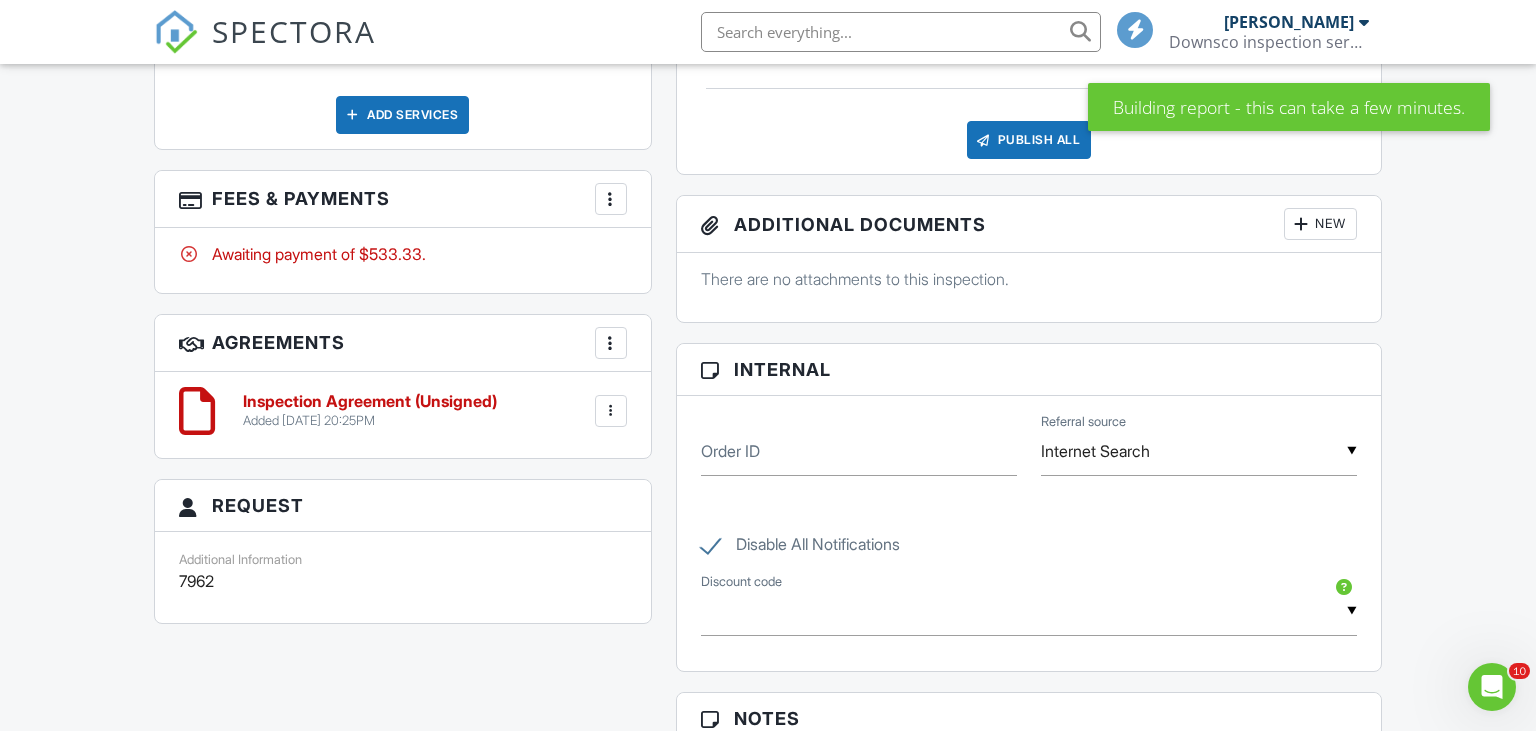 click at bounding box center [611, 411] 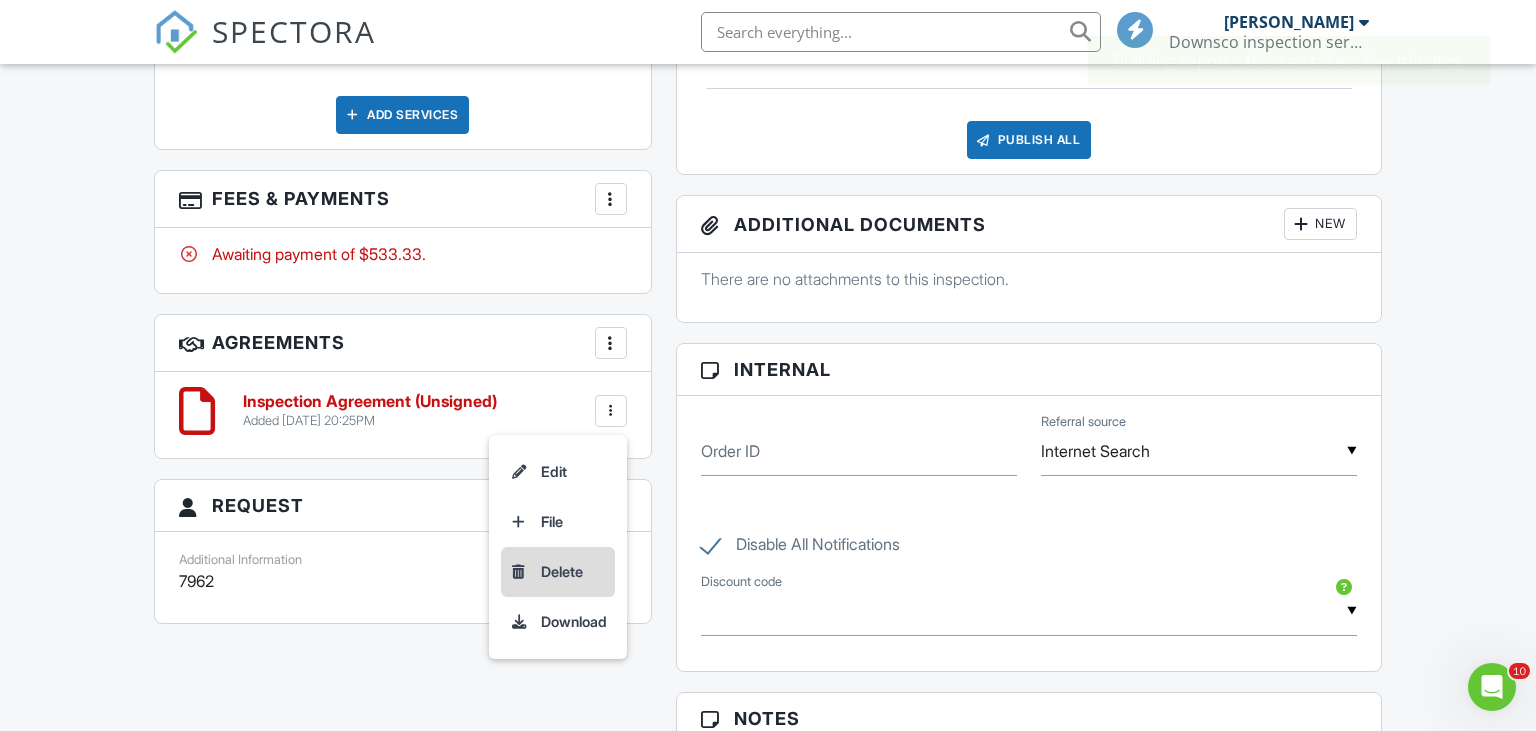 click on "Delete" at bounding box center (558, 572) 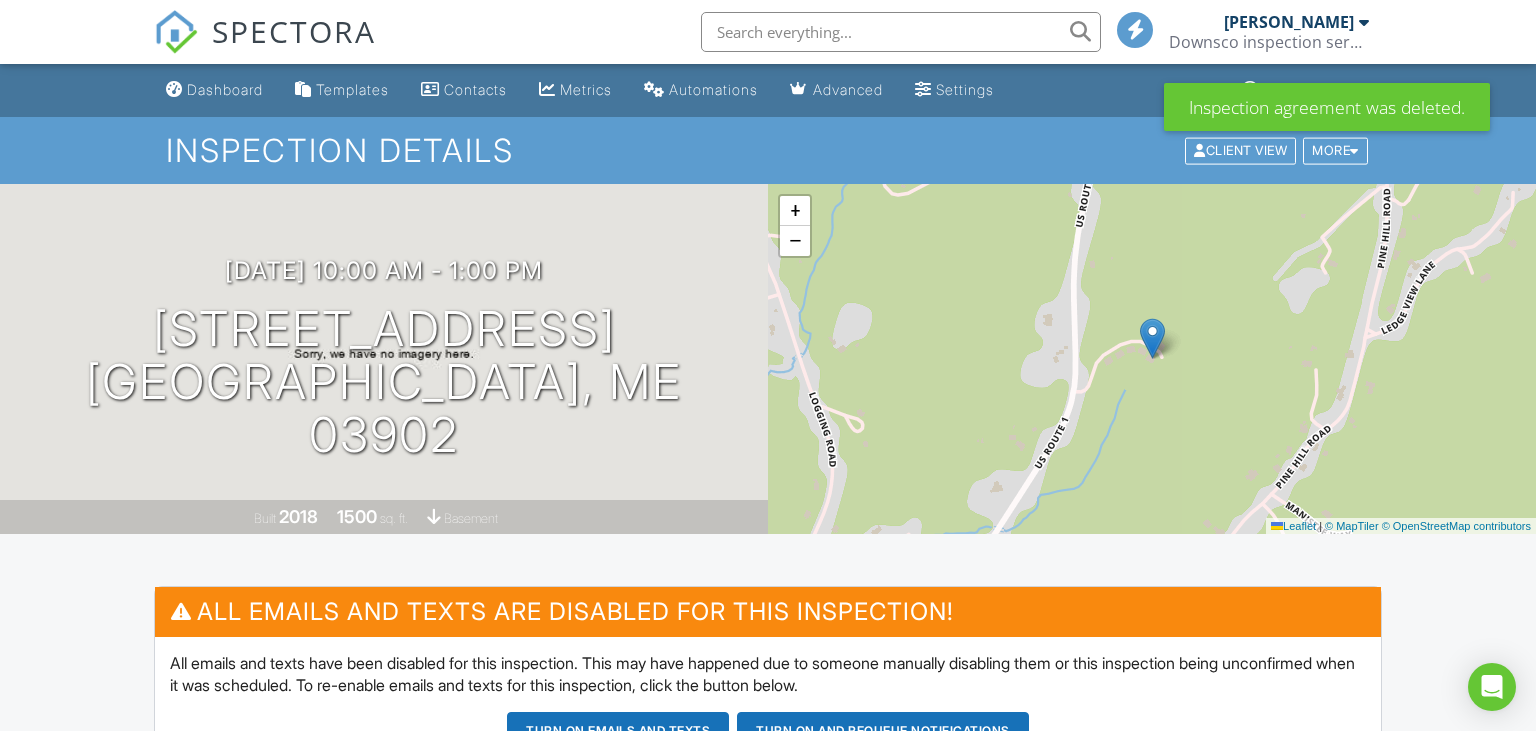 scroll, scrollTop: 632, scrollLeft: 0, axis: vertical 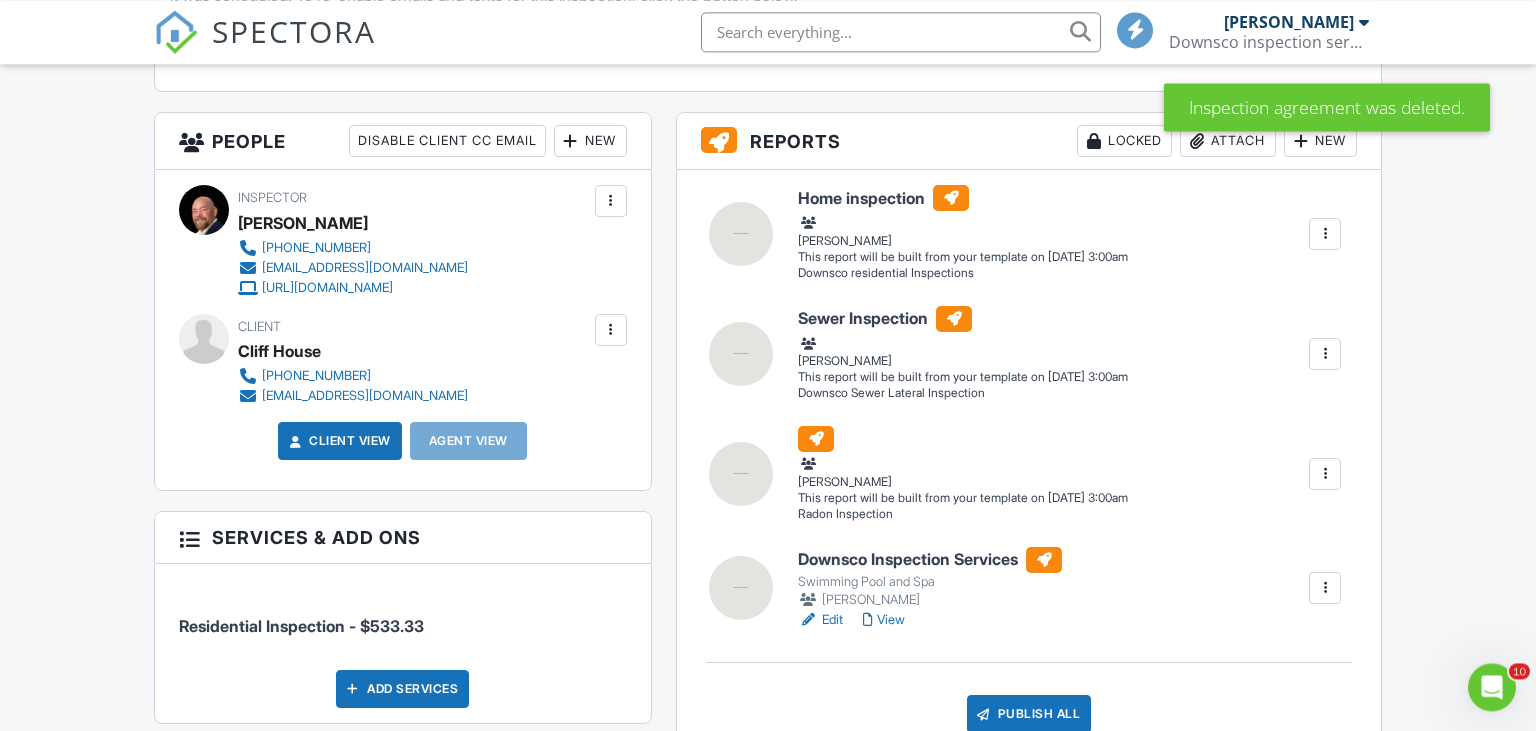 click at bounding box center (741, 588) 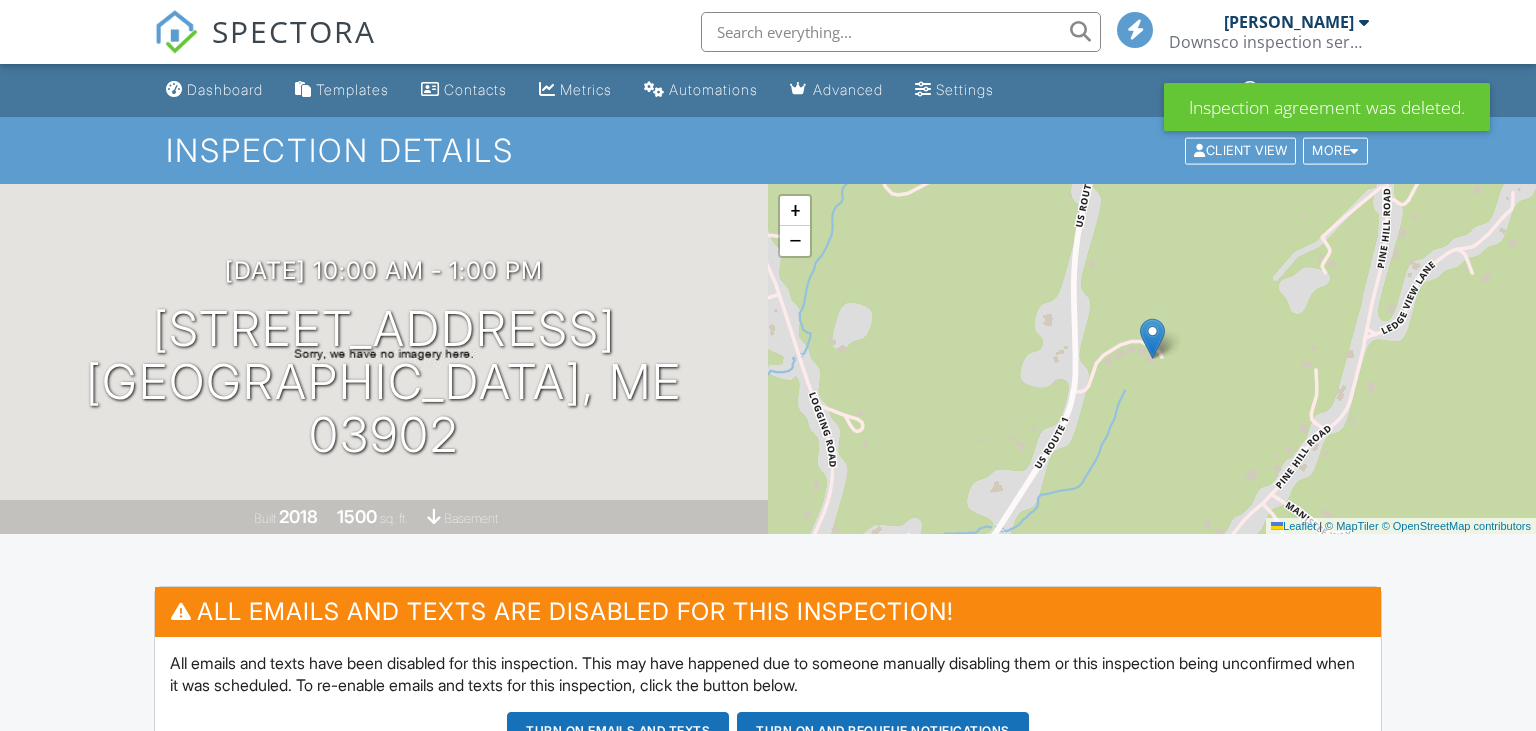 scroll, scrollTop: 690, scrollLeft: 0, axis: vertical 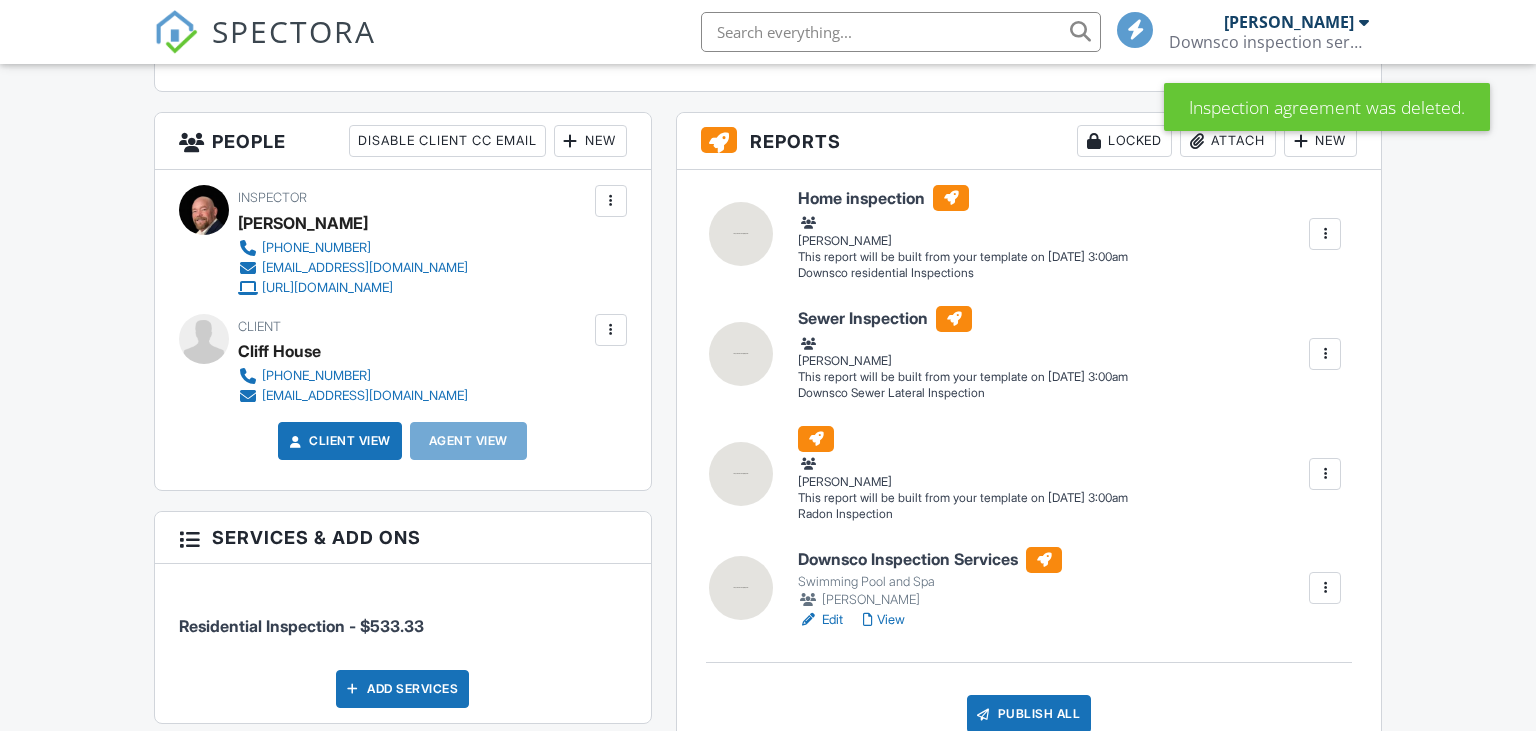 click on "Home inspection" at bounding box center [963, 198] 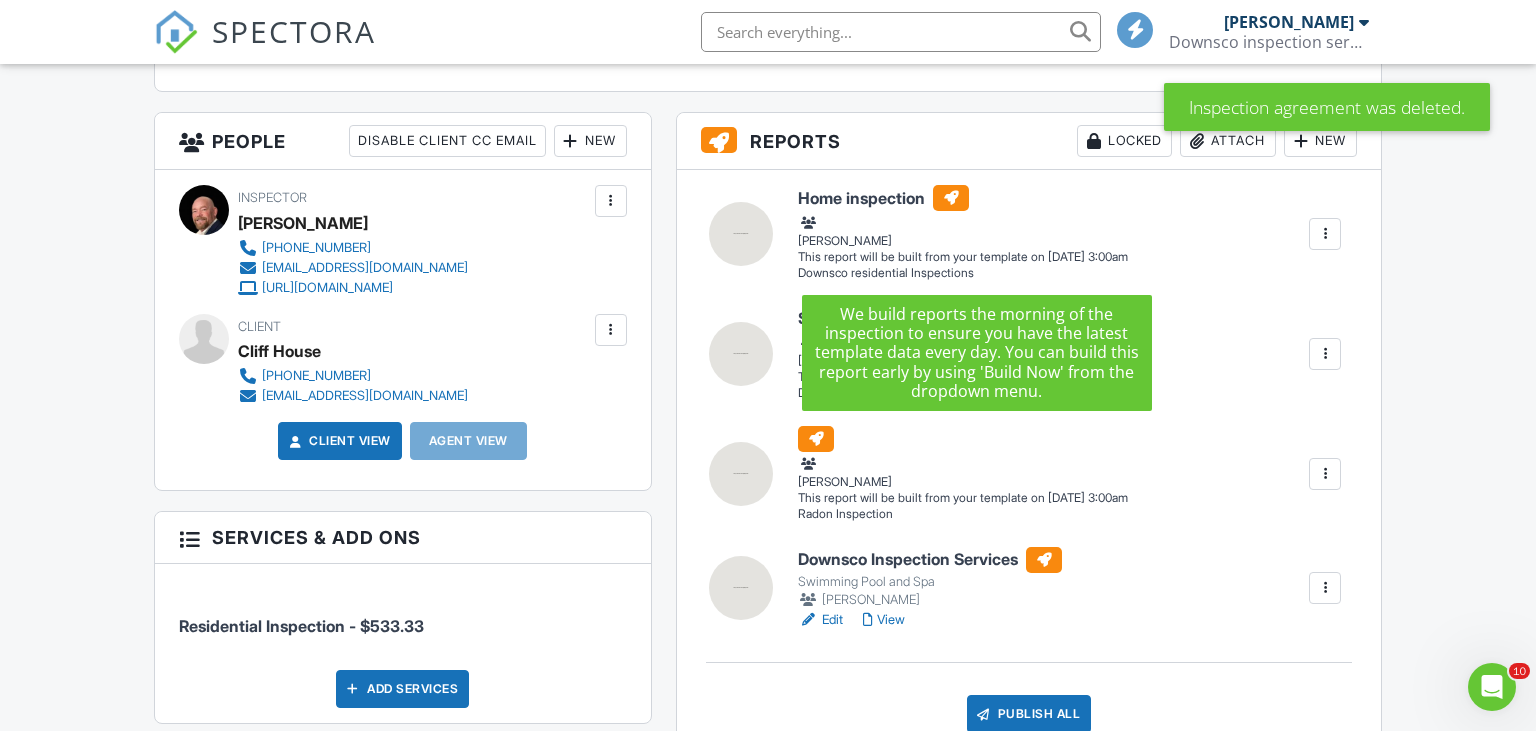 scroll, scrollTop: 0, scrollLeft: 0, axis: both 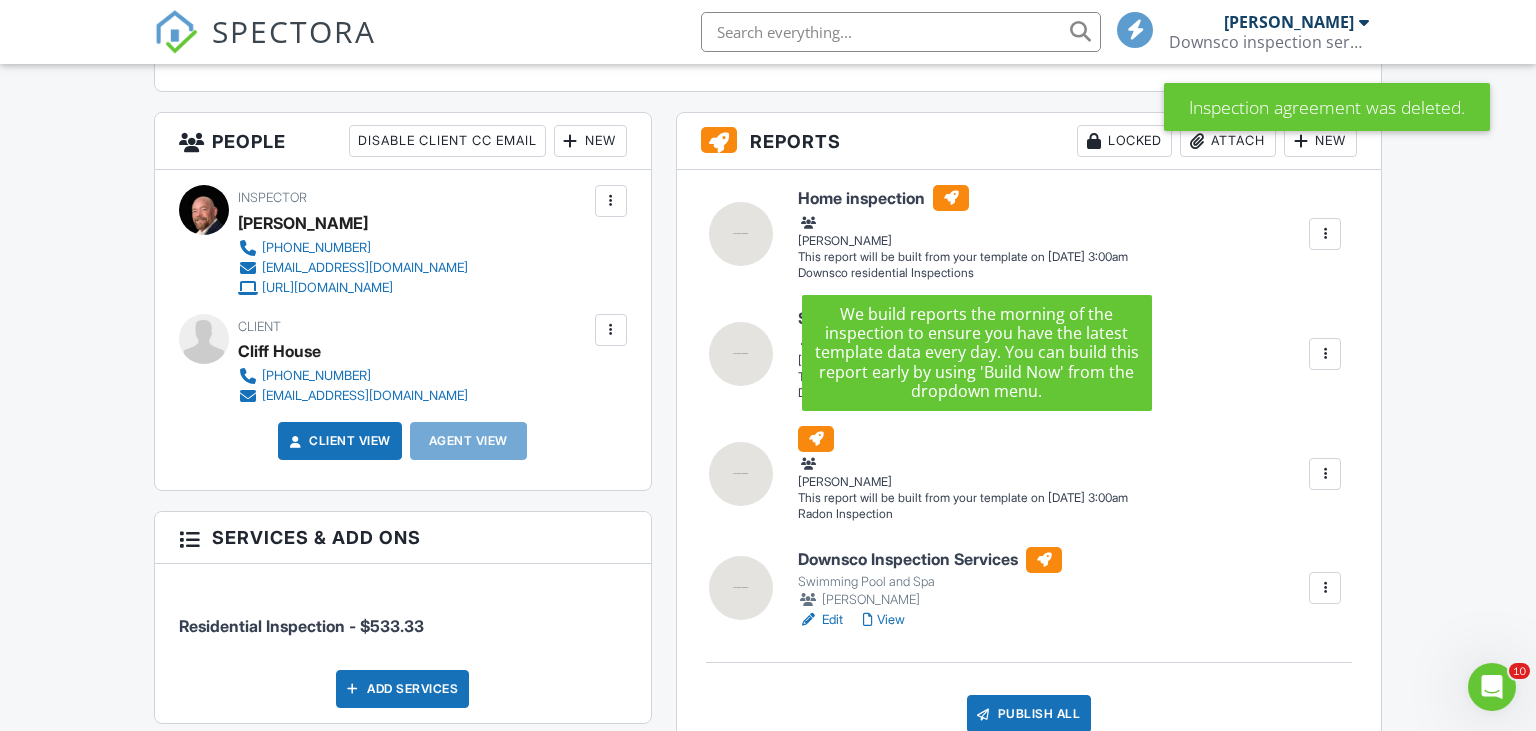 click at bounding box center (741, 234) 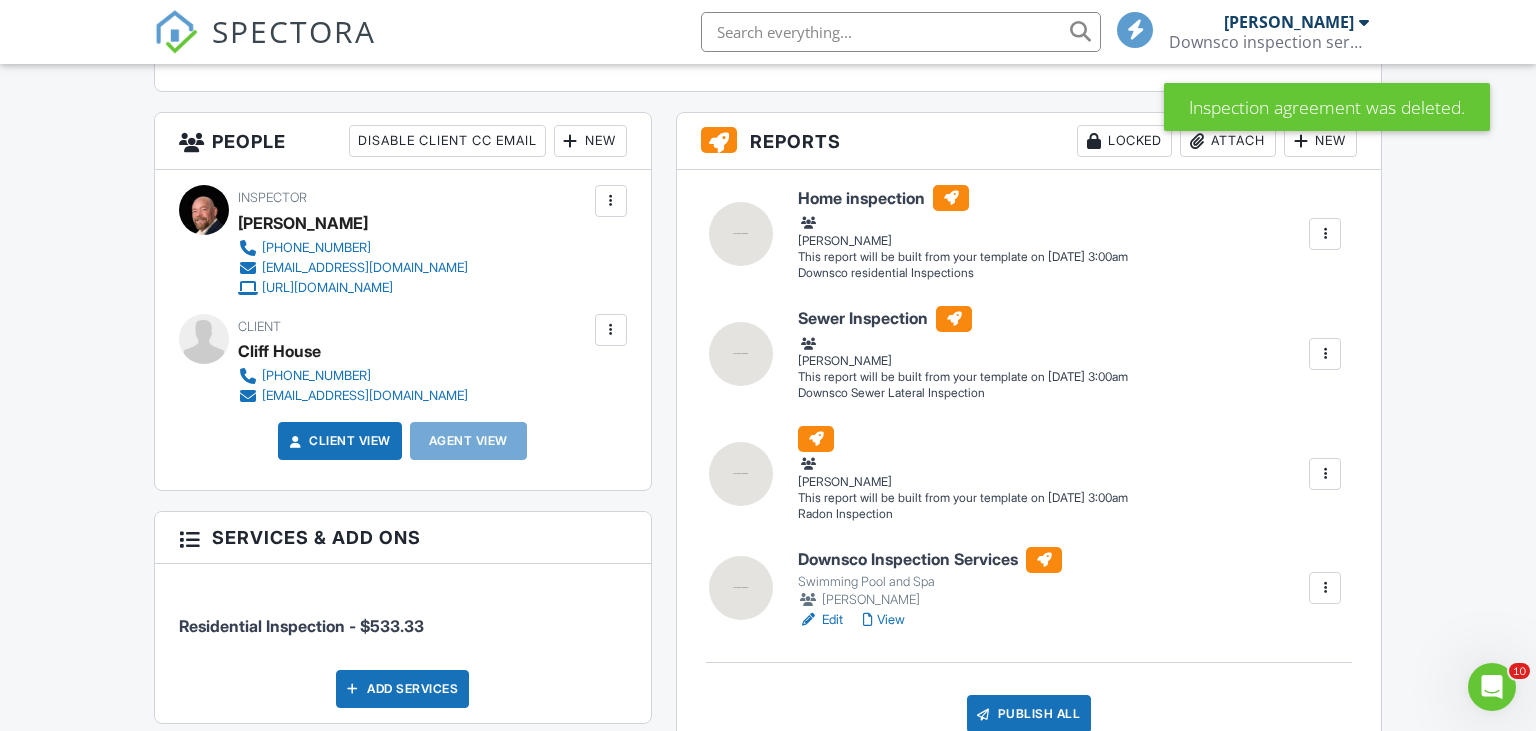 click at bounding box center [1364, 22] 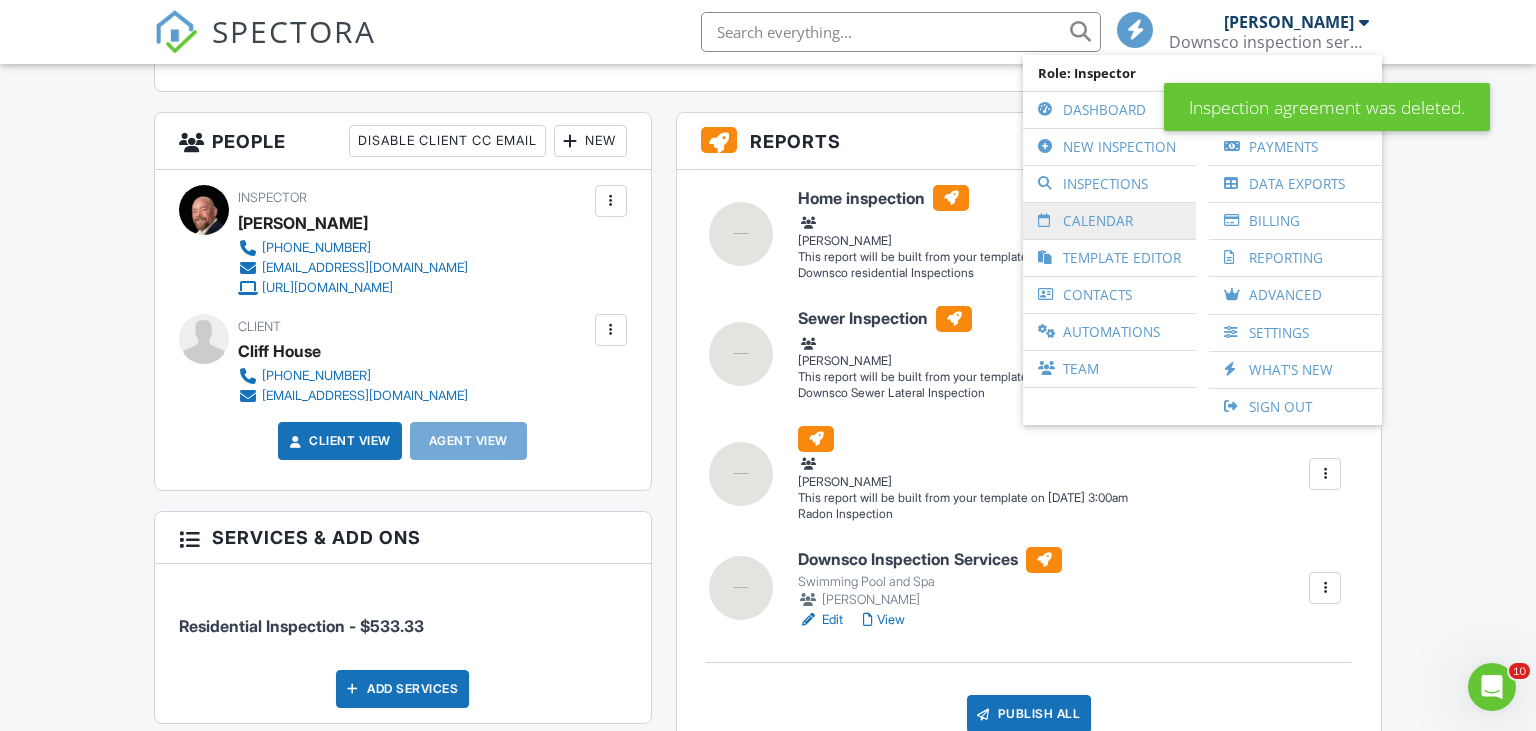 click on "Calendar" at bounding box center [1109, 221] 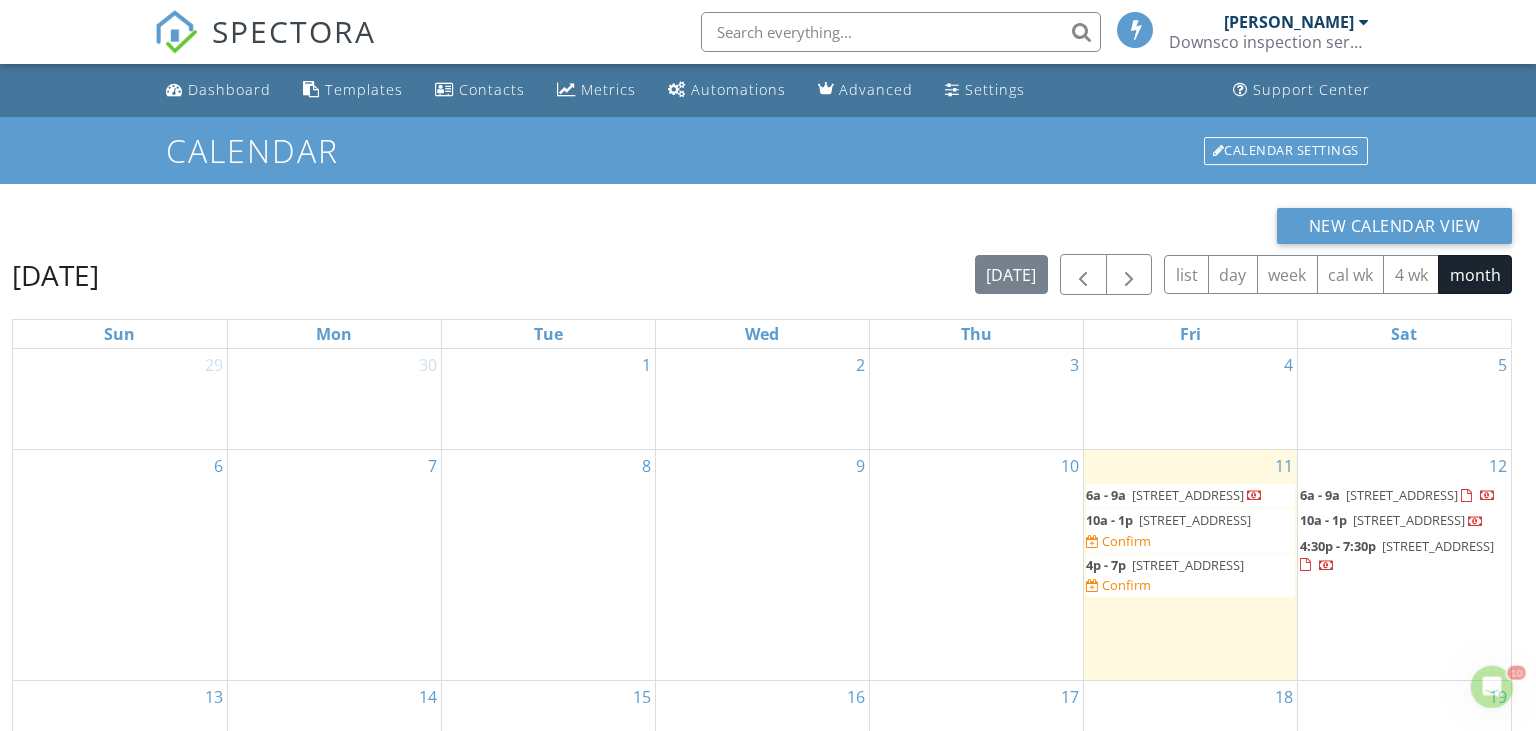 scroll, scrollTop: 0, scrollLeft: 0, axis: both 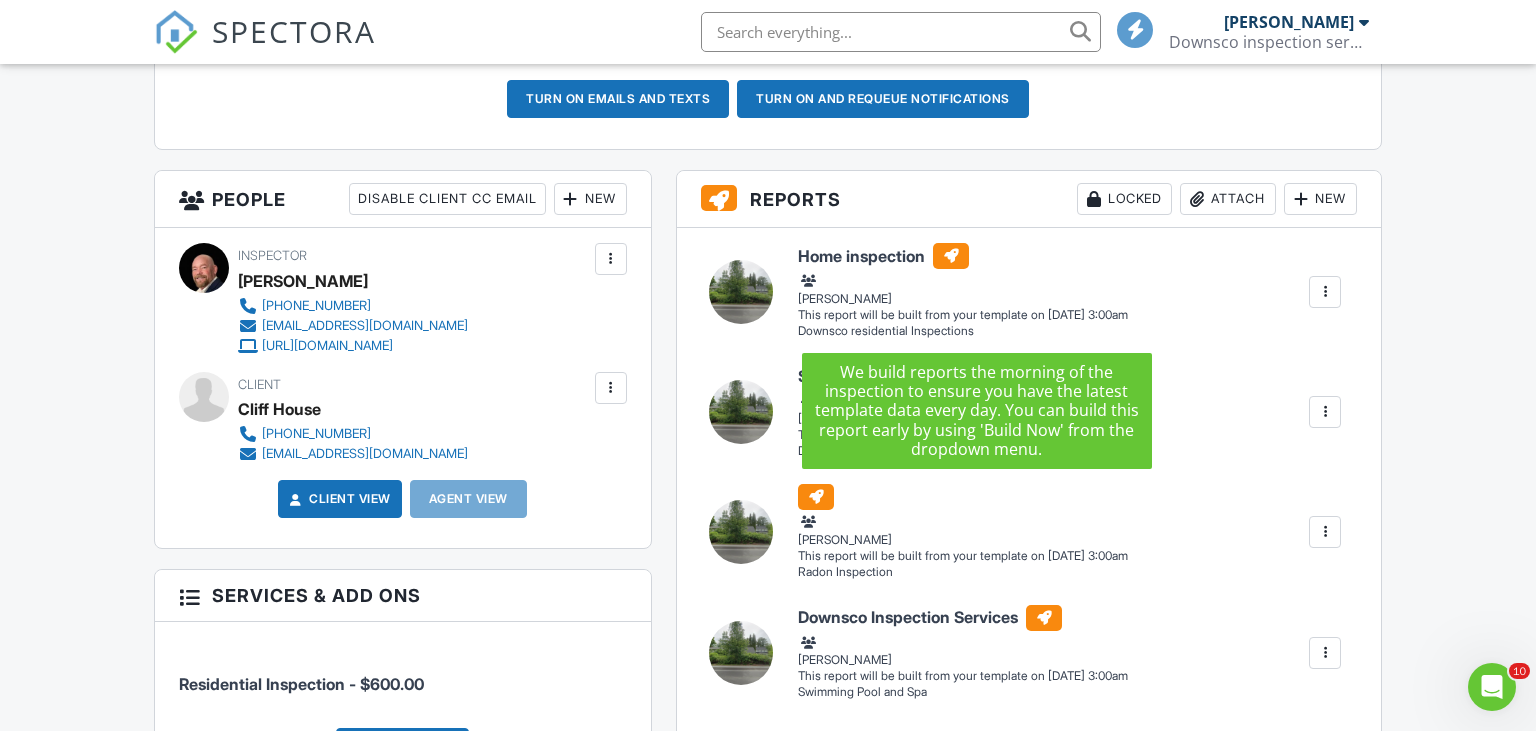 click on "Home inspection" at bounding box center [963, 256] 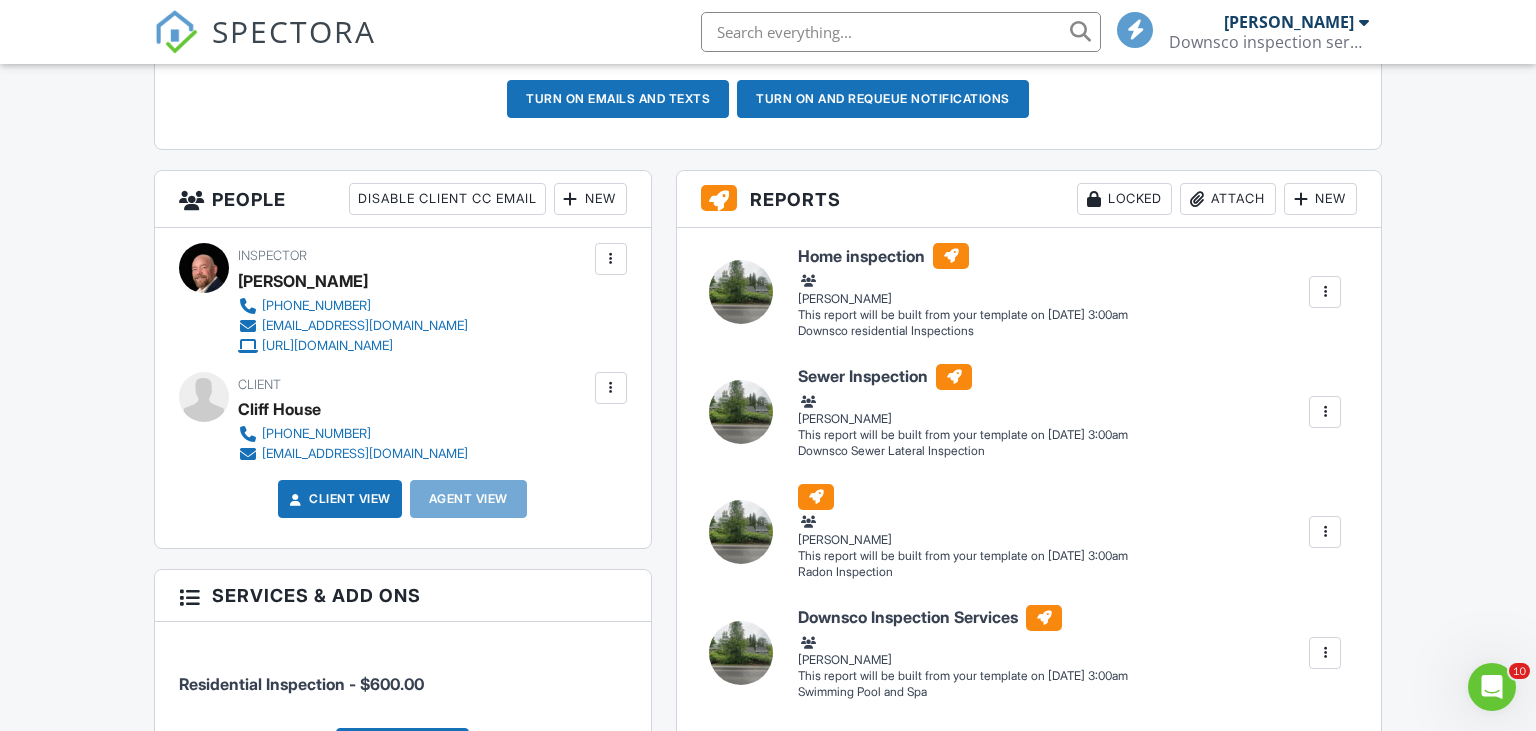 click at bounding box center (741, 292) 